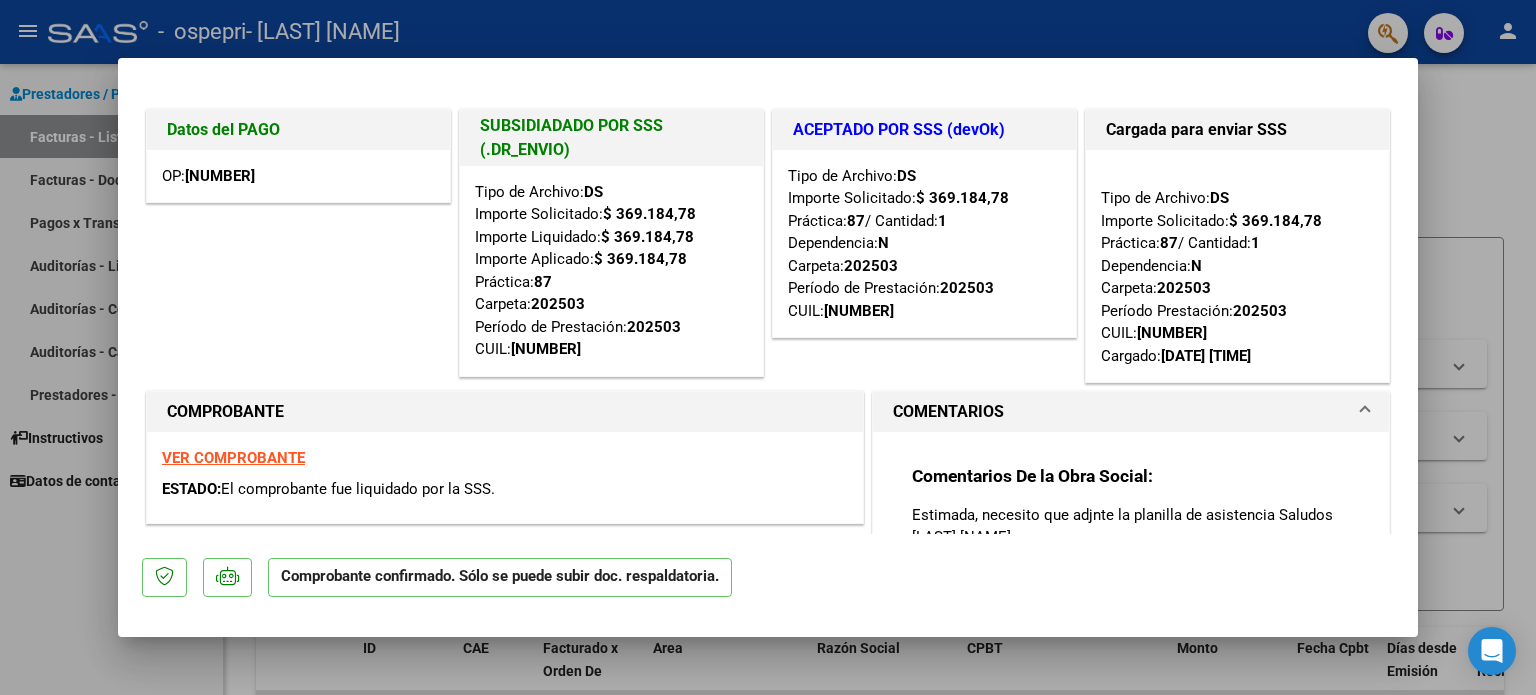 scroll, scrollTop: 0, scrollLeft: 0, axis: both 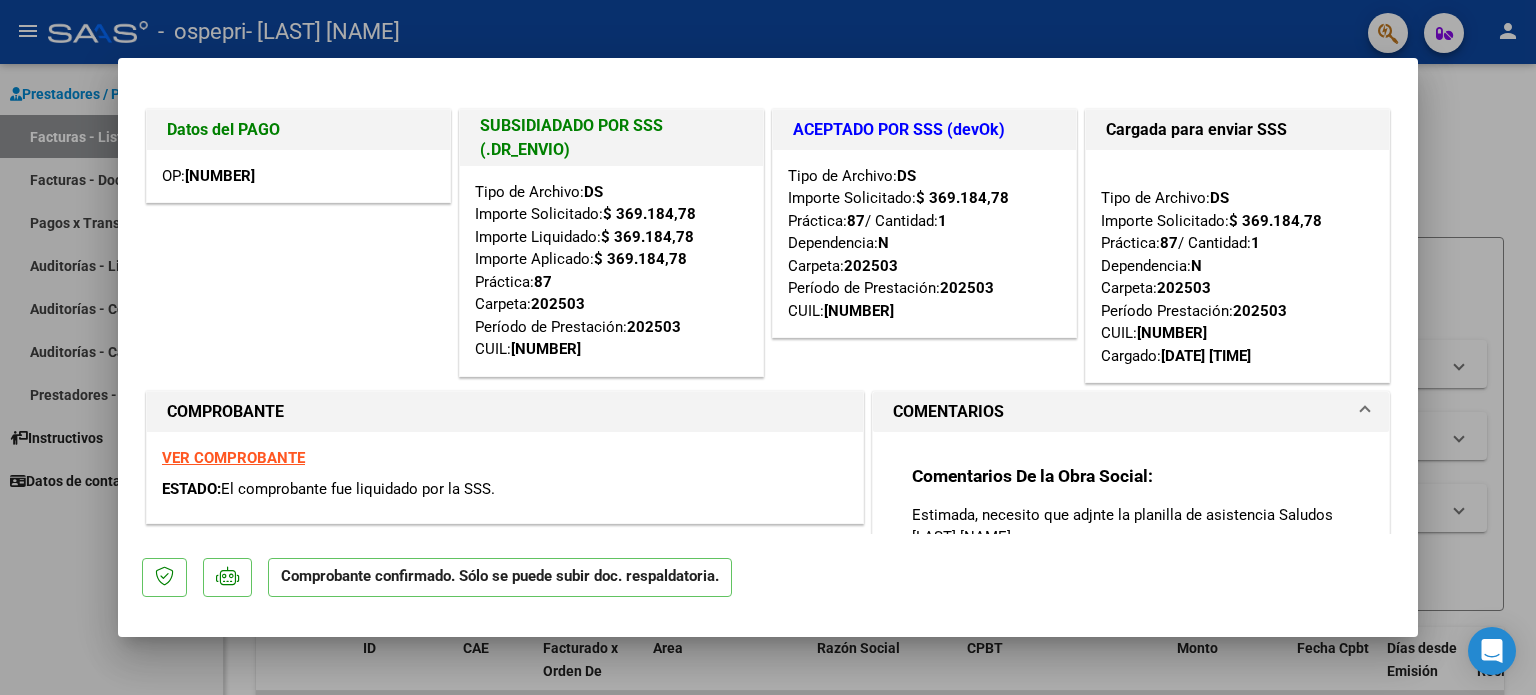 click at bounding box center (768, 347) 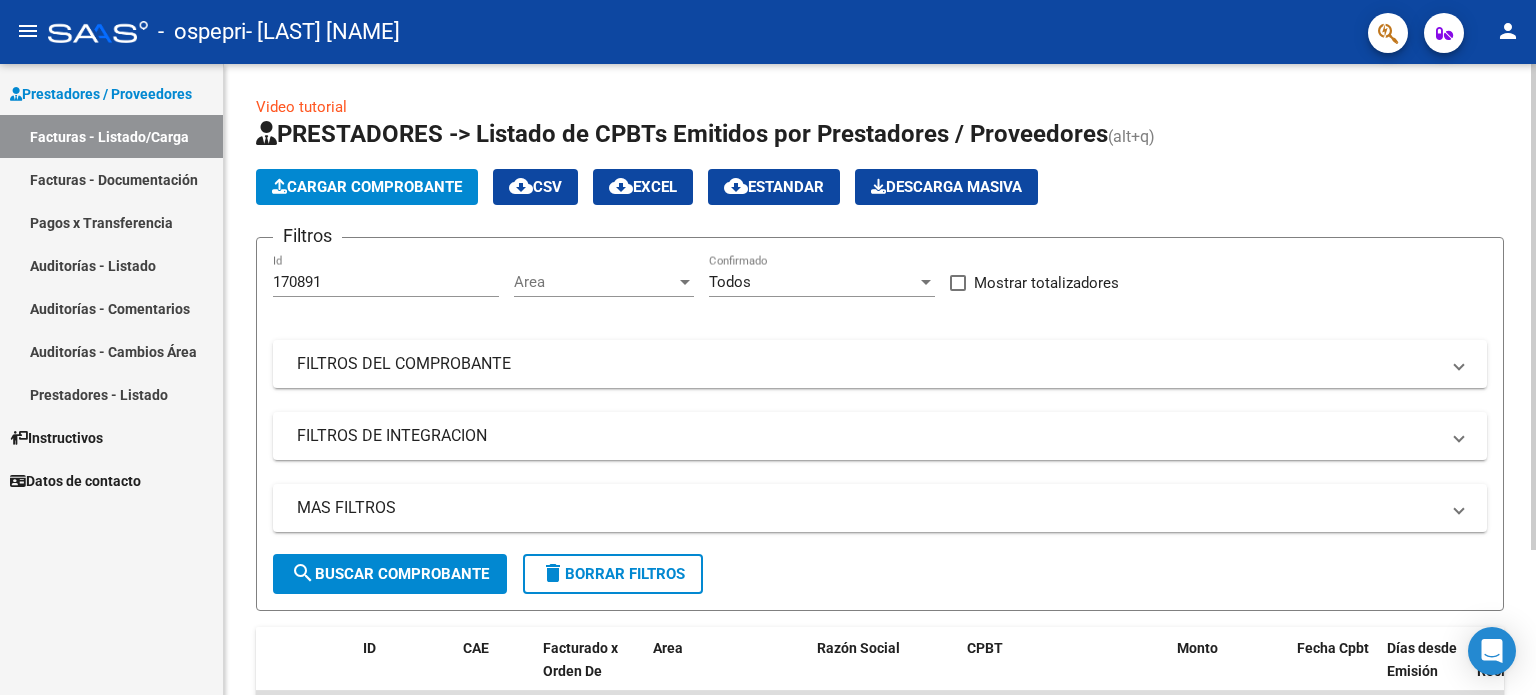 click on "Cargar Comprobante" 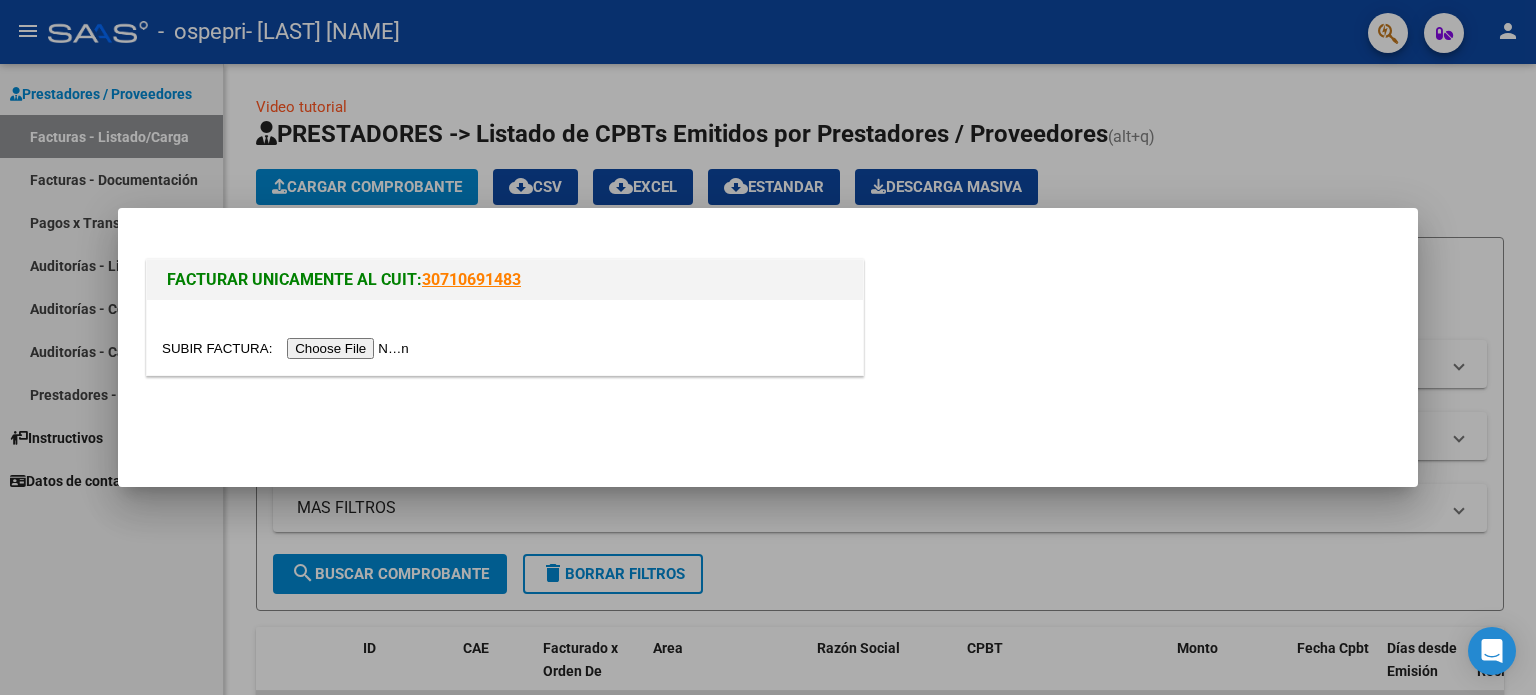 click at bounding box center [288, 348] 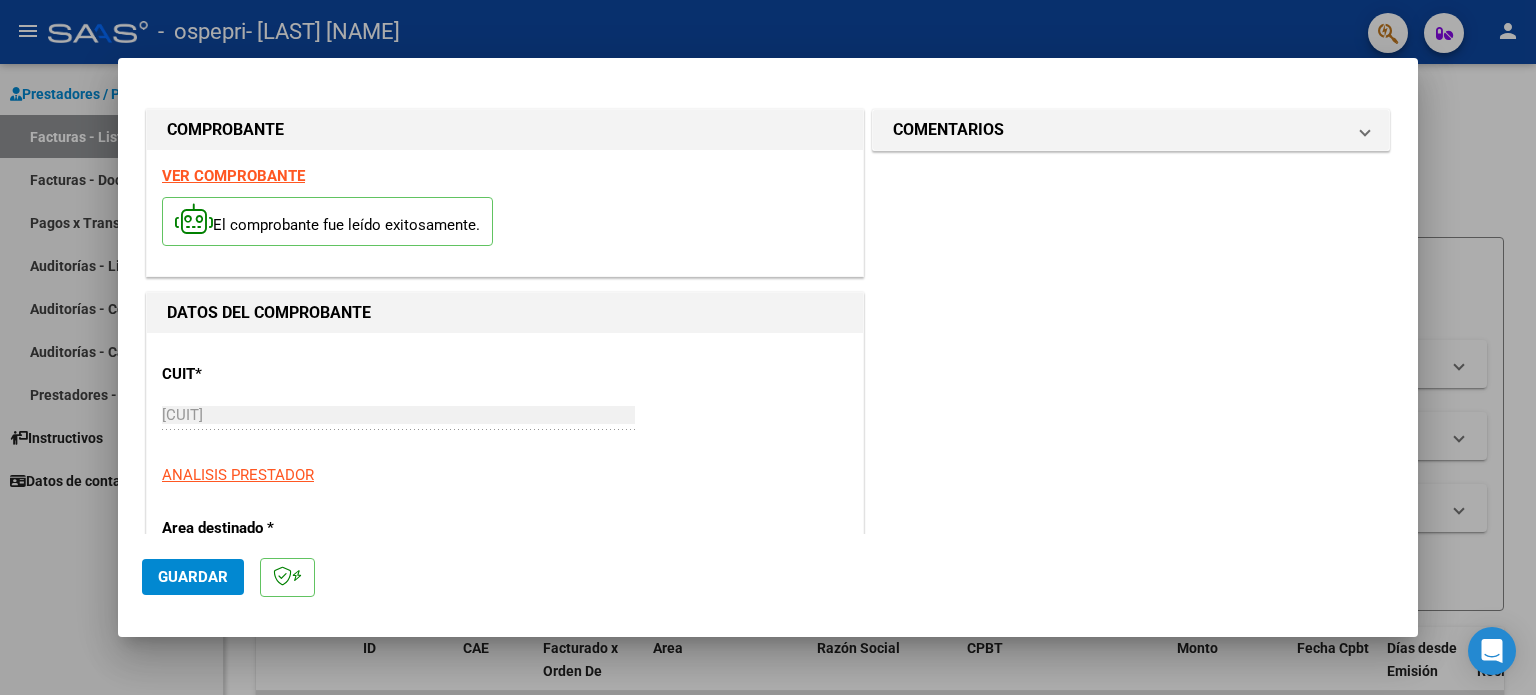 click on "VER COMPROBANTE" at bounding box center [233, 176] 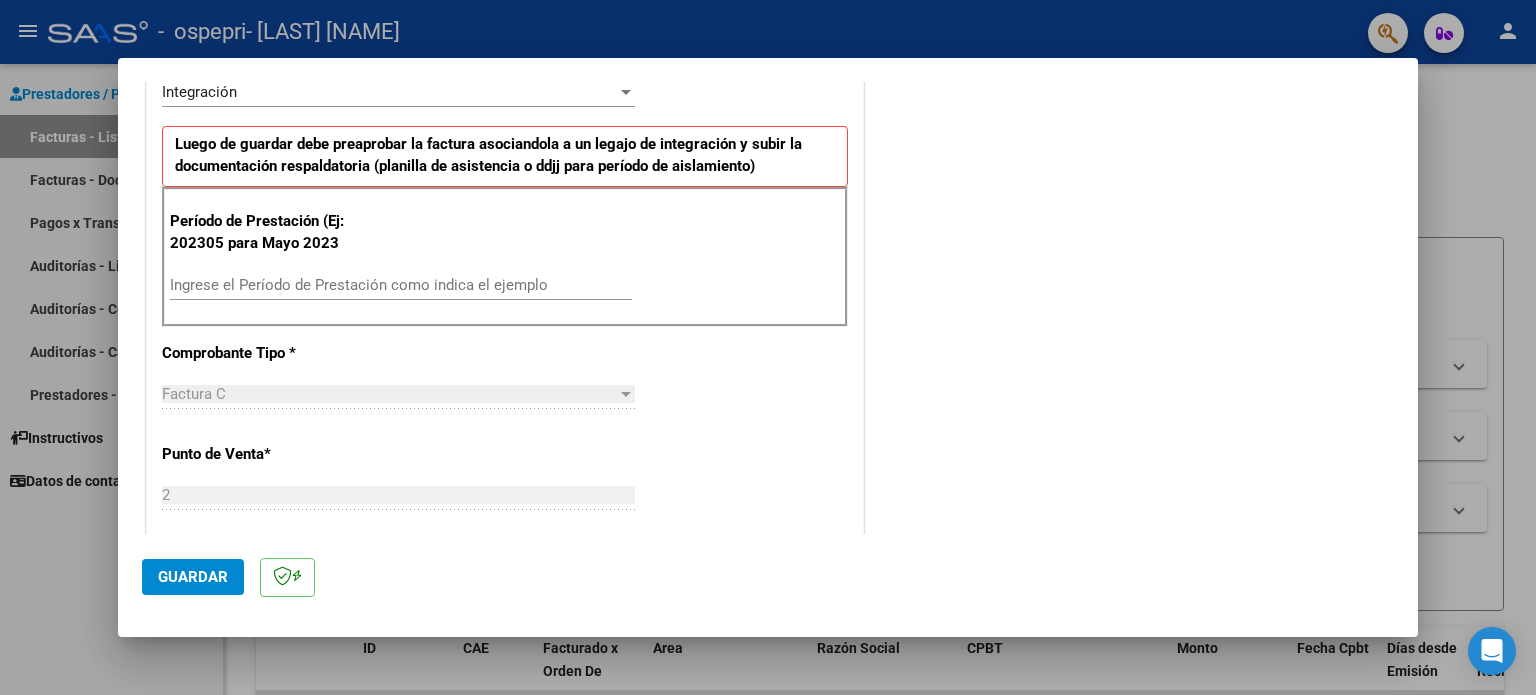 scroll, scrollTop: 550, scrollLeft: 0, axis: vertical 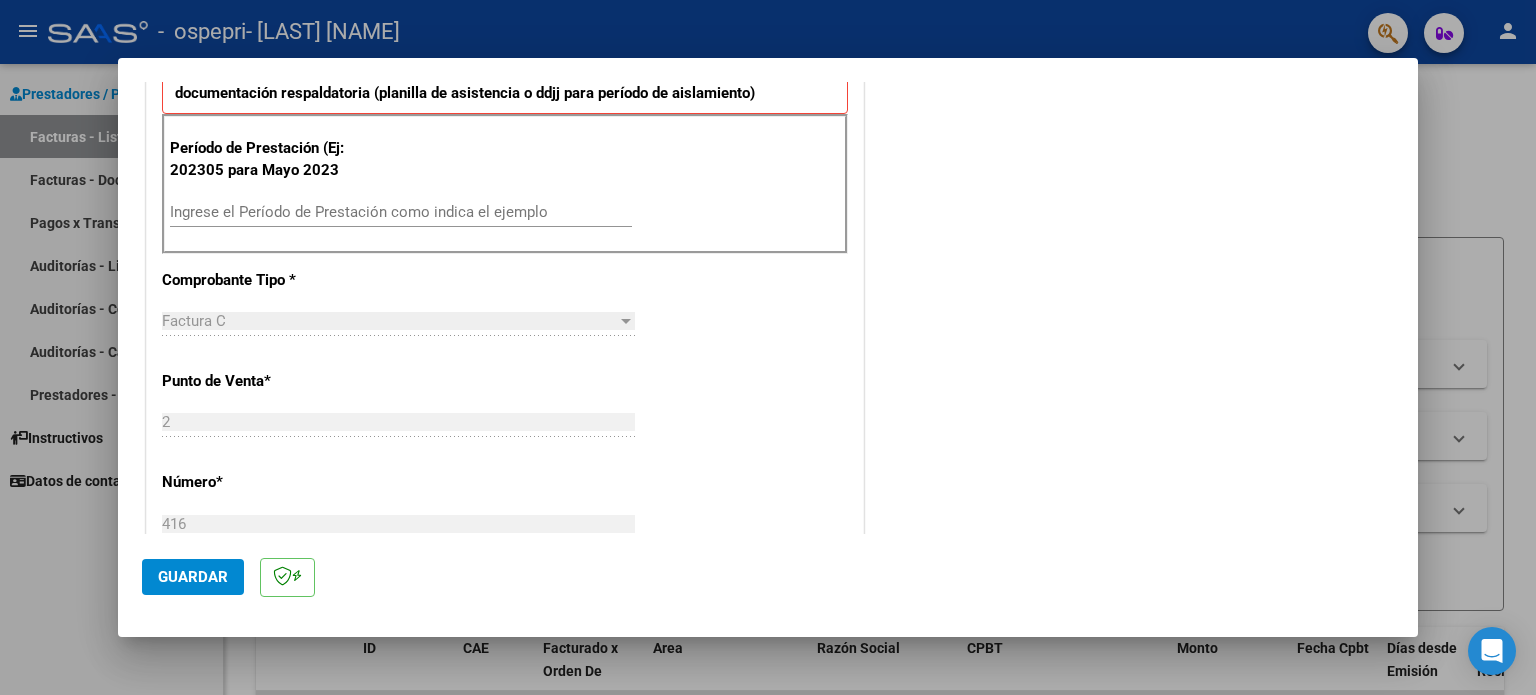 click on "Ingrese el Período de Prestación como indica el ejemplo" at bounding box center [401, 212] 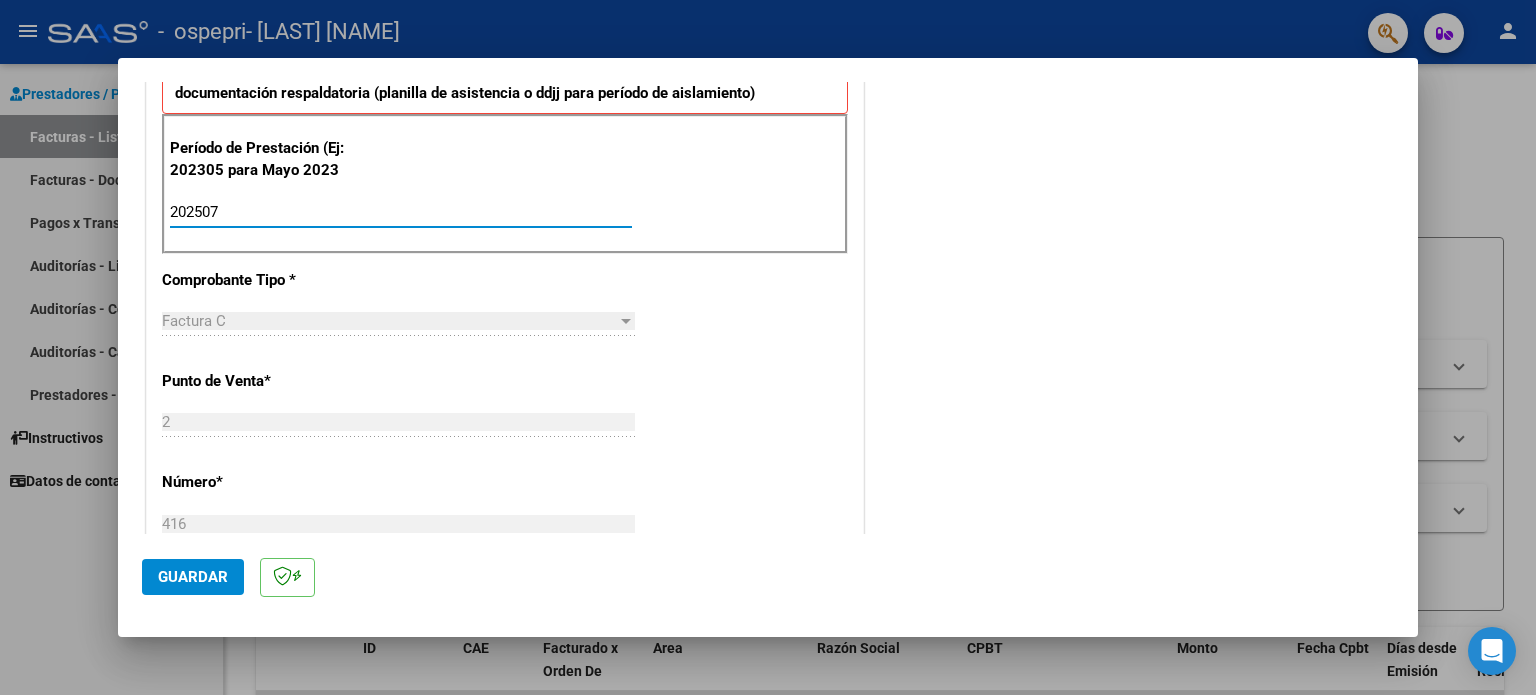 type on "202507" 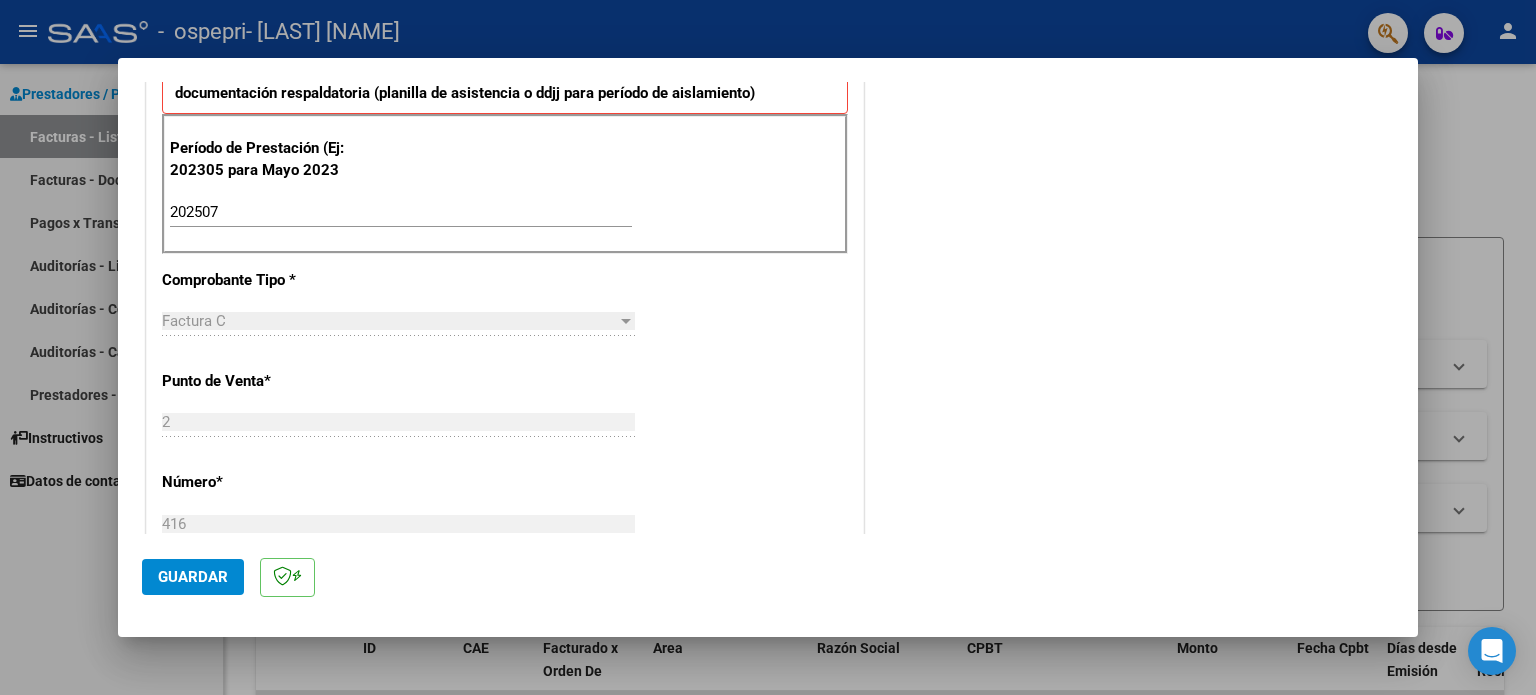 drag, startPoint x: 1396, startPoint y: 311, endPoint x: 1400, endPoint y: 362, distance: 51.156624 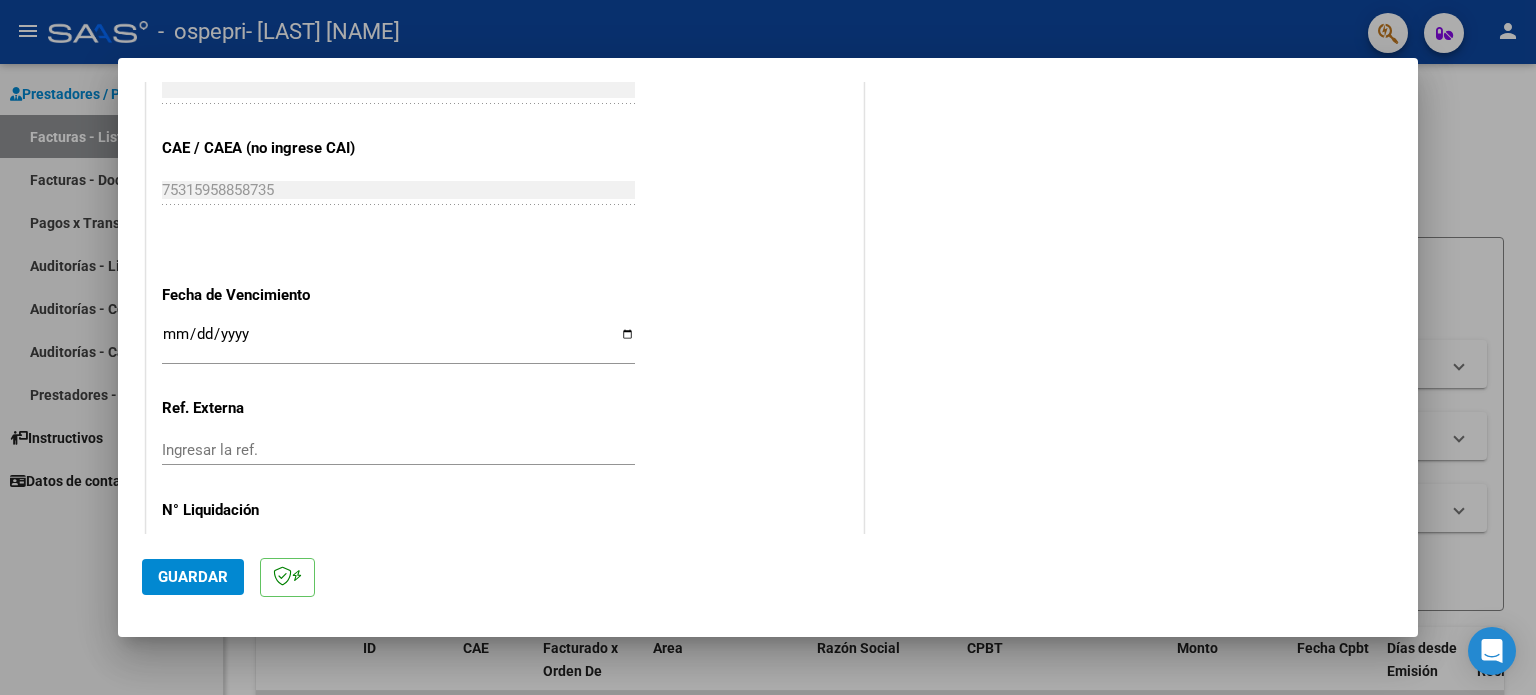scroll, scrollTop: 1268, scrollLeft: 0, axis: vertical 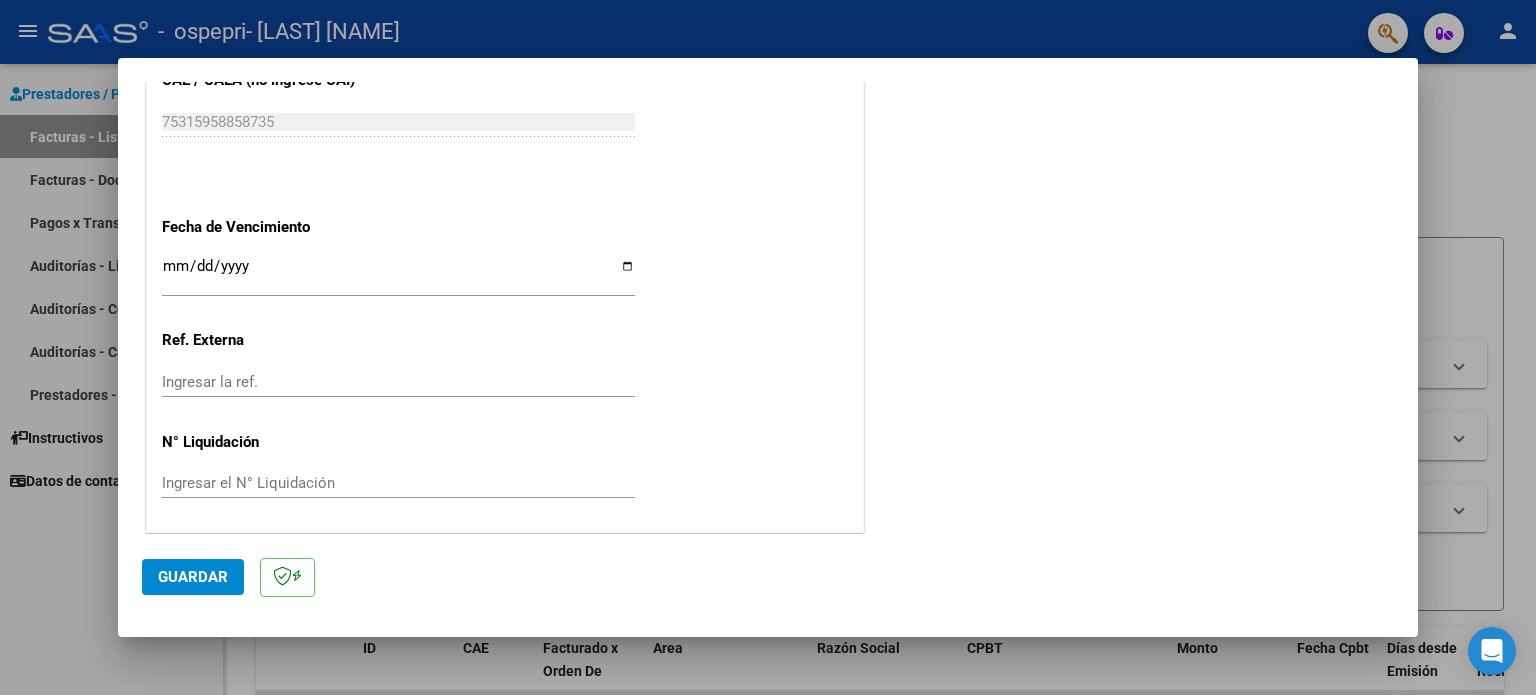 click on "Ingresar la fecha" at bounding box center (398, 274) 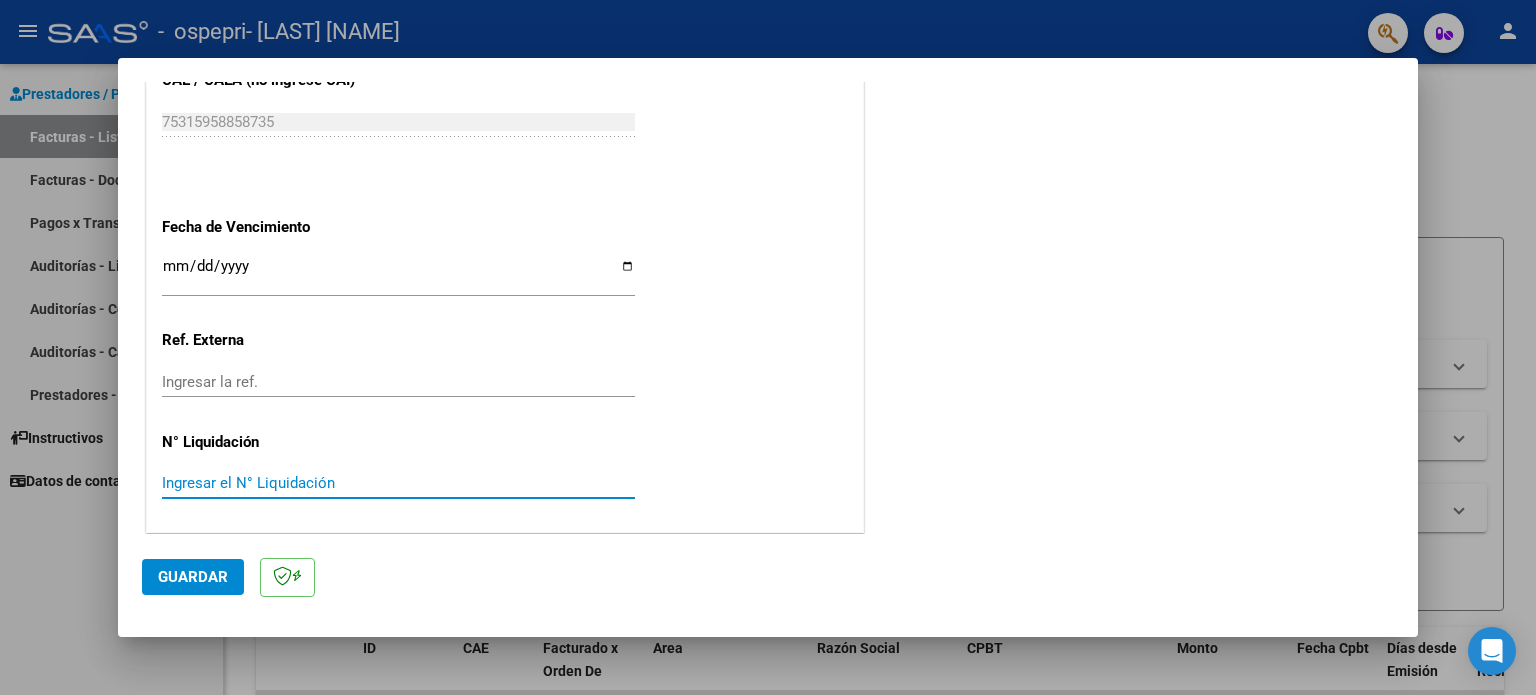 click on "Ingresar el N° Liquidación" at bounding box center (398, 483) 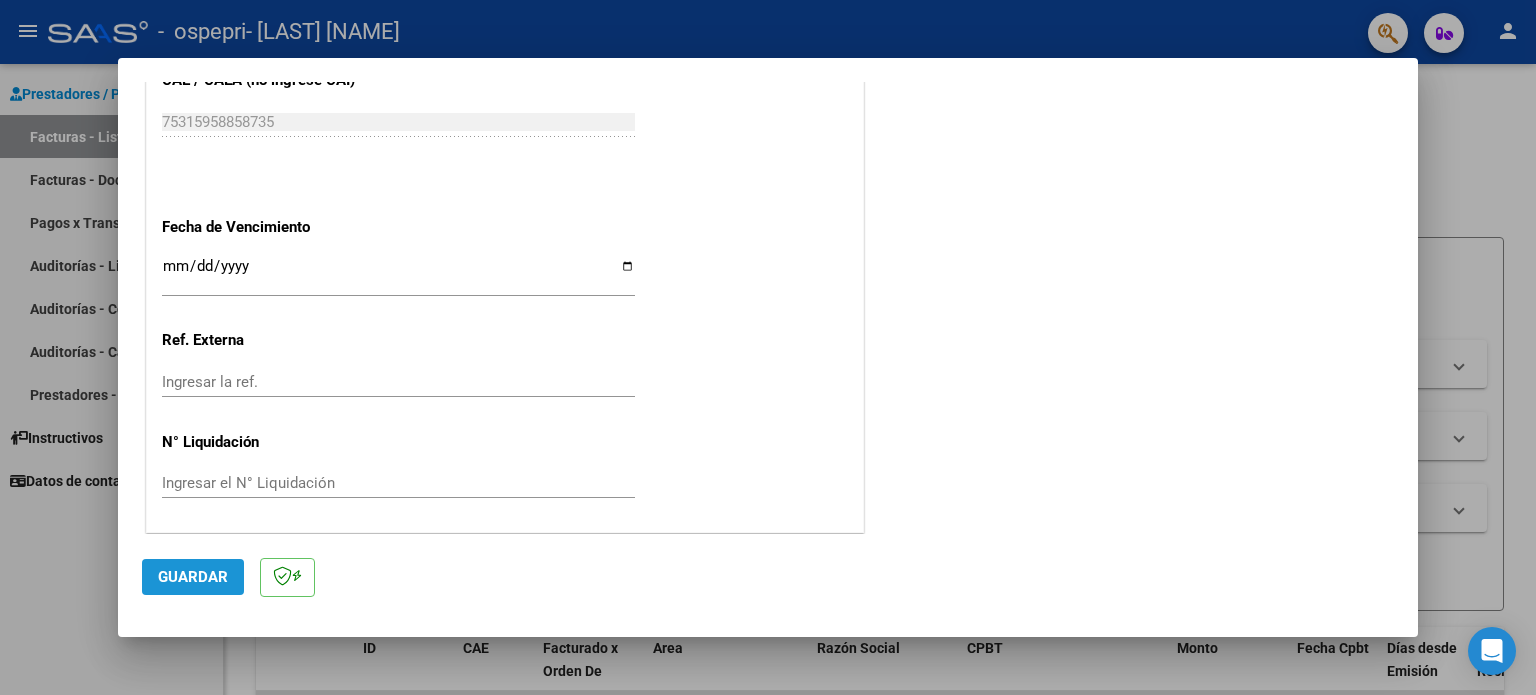 click on "Guardar" 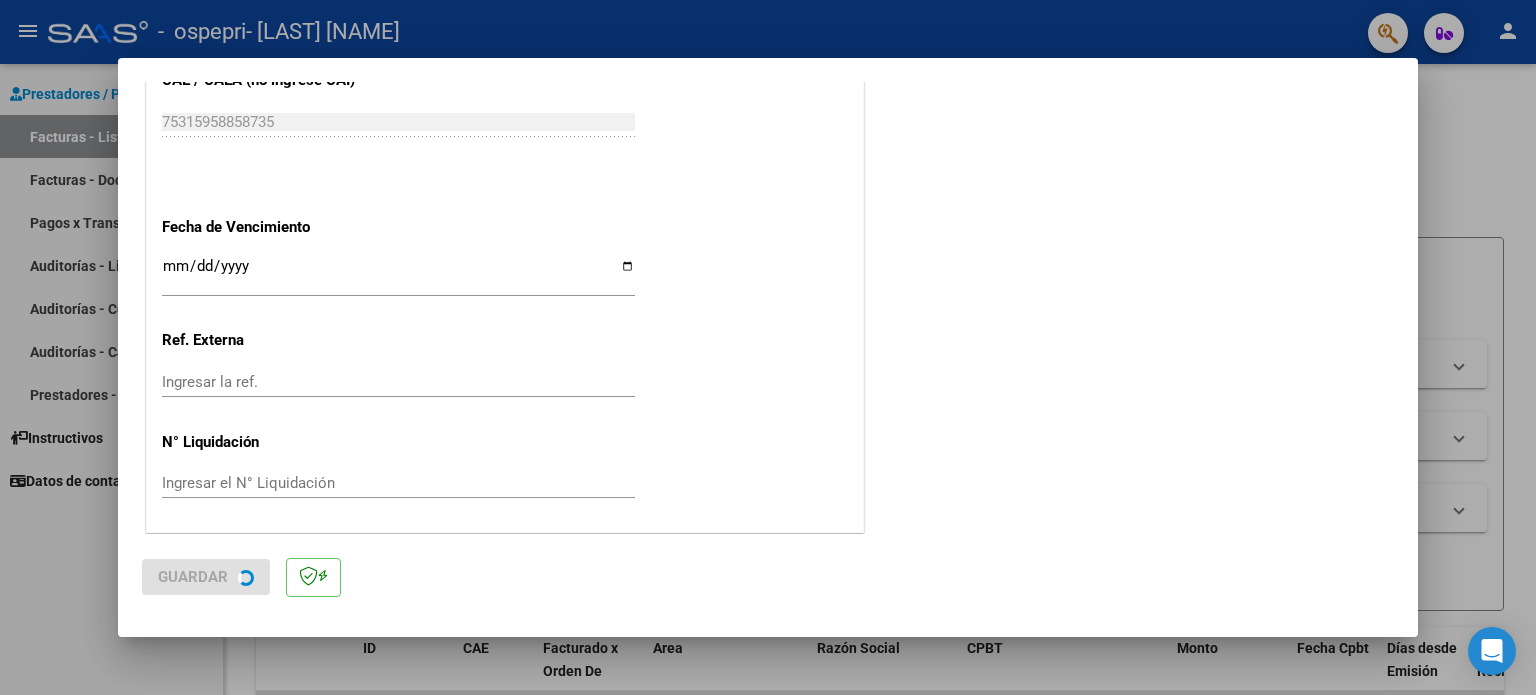 scroll, scrollTop: 0, scrollLeft: 0, axis: both 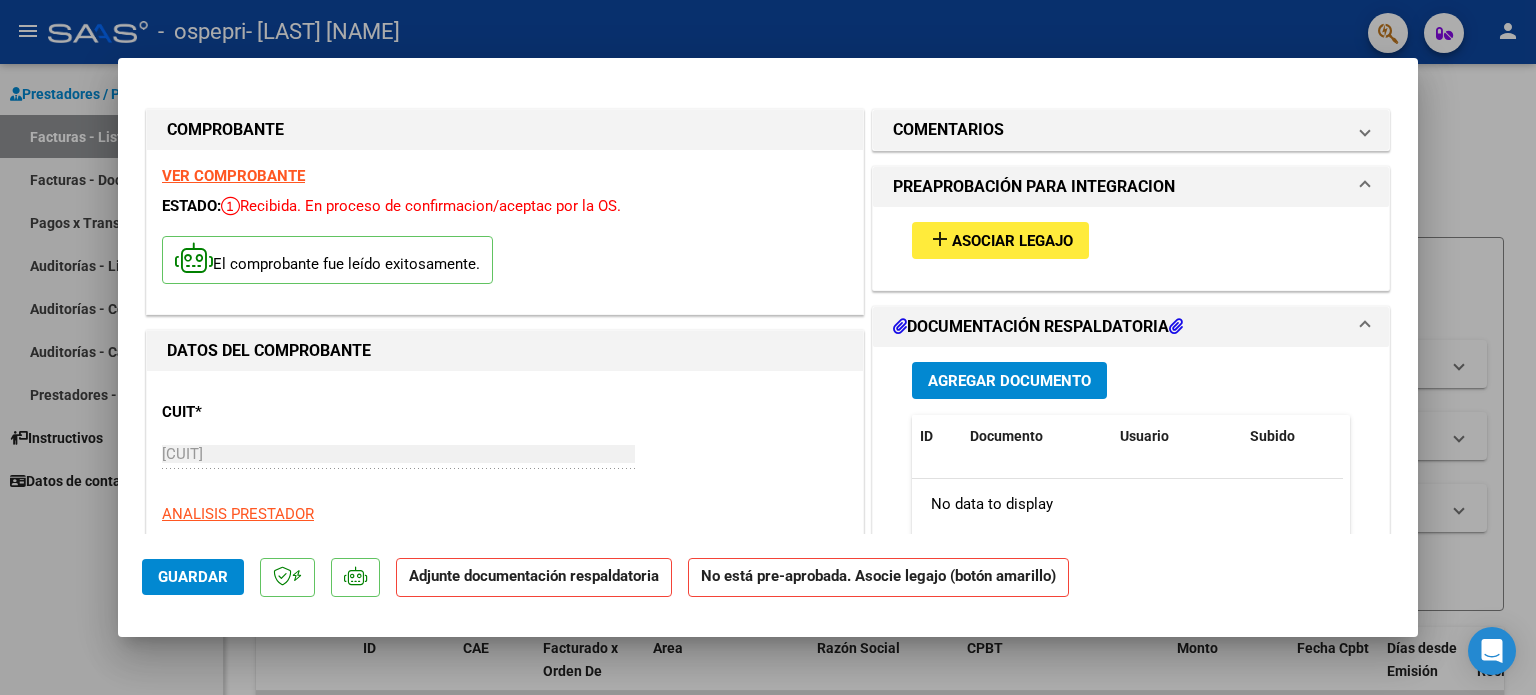 click on "Asociar Legajo" at bounding box center (1012, 241) 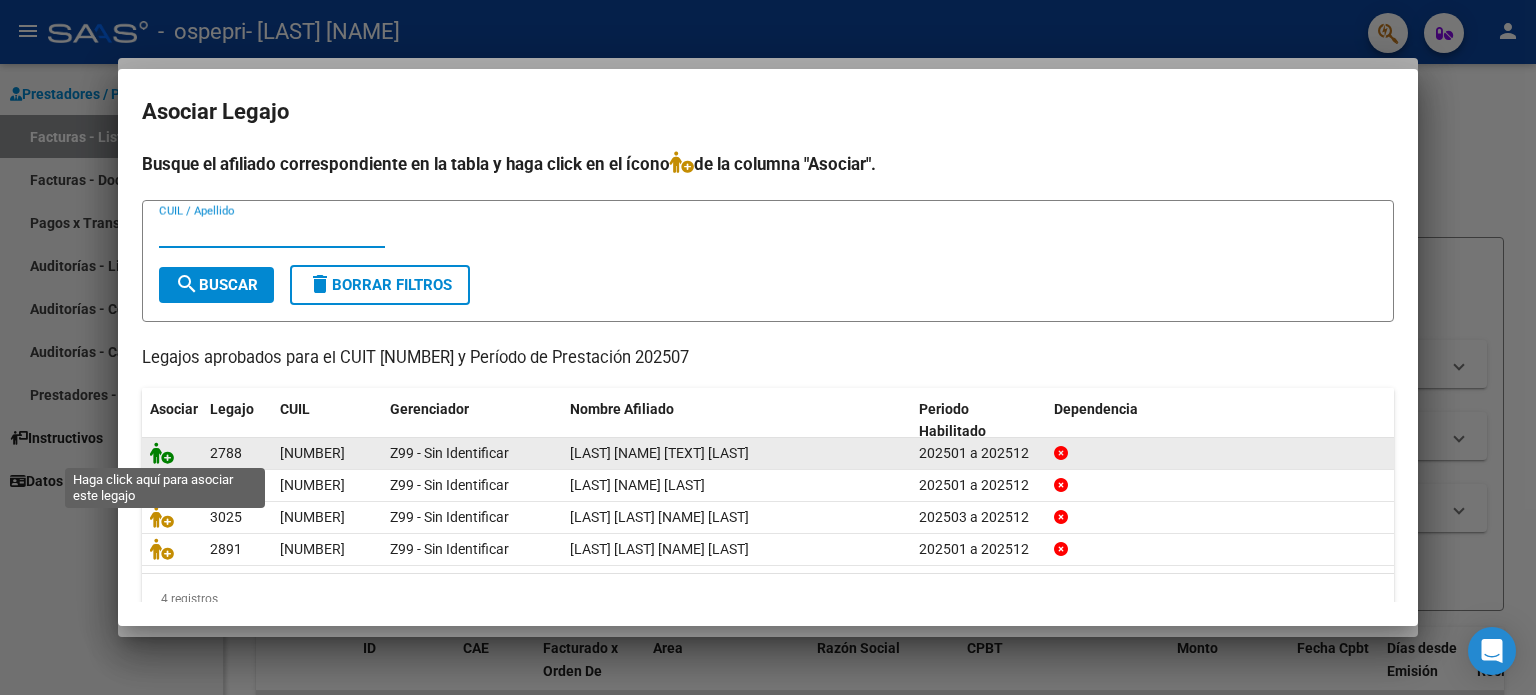 click 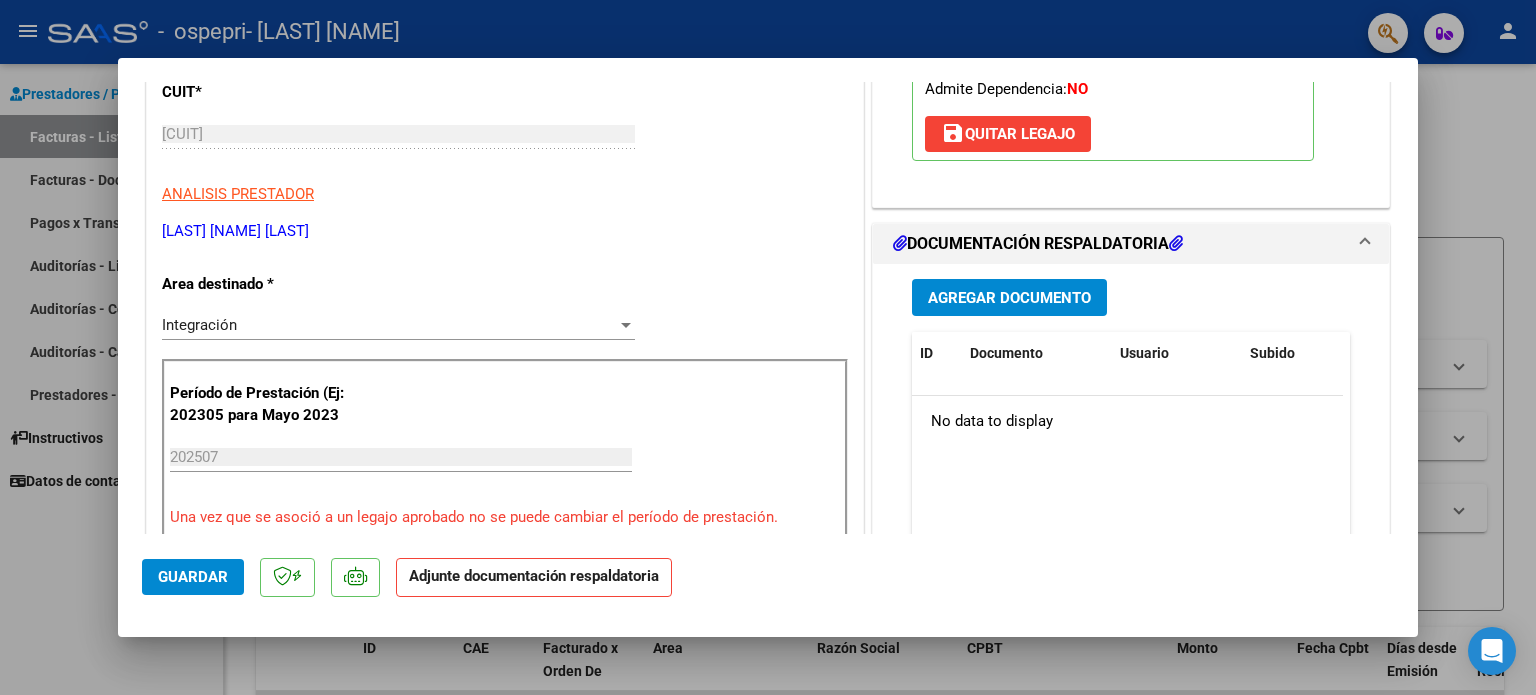 scroll, scrollTop: 452, scrollLeft: 0, axis: vertical 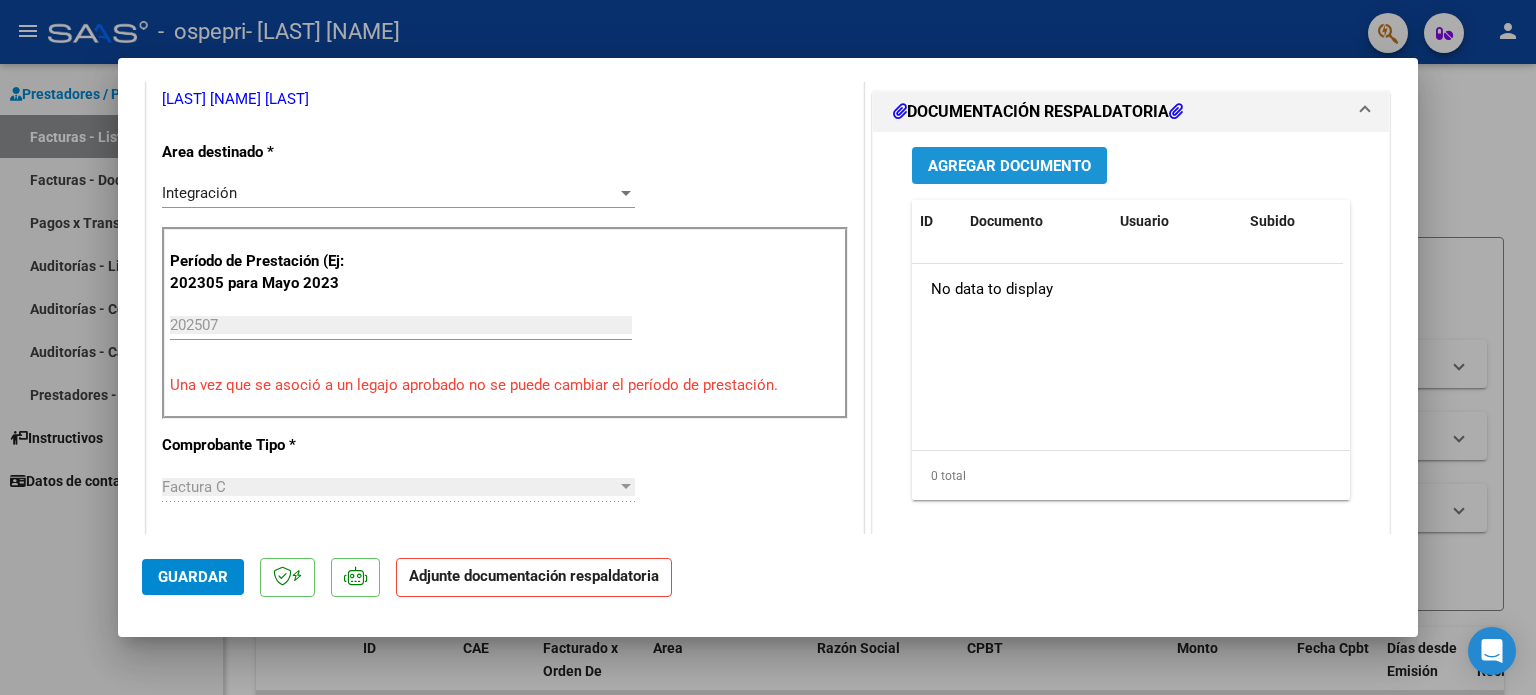 click on "Agregar Documento" at bounding box center (1009, 166) 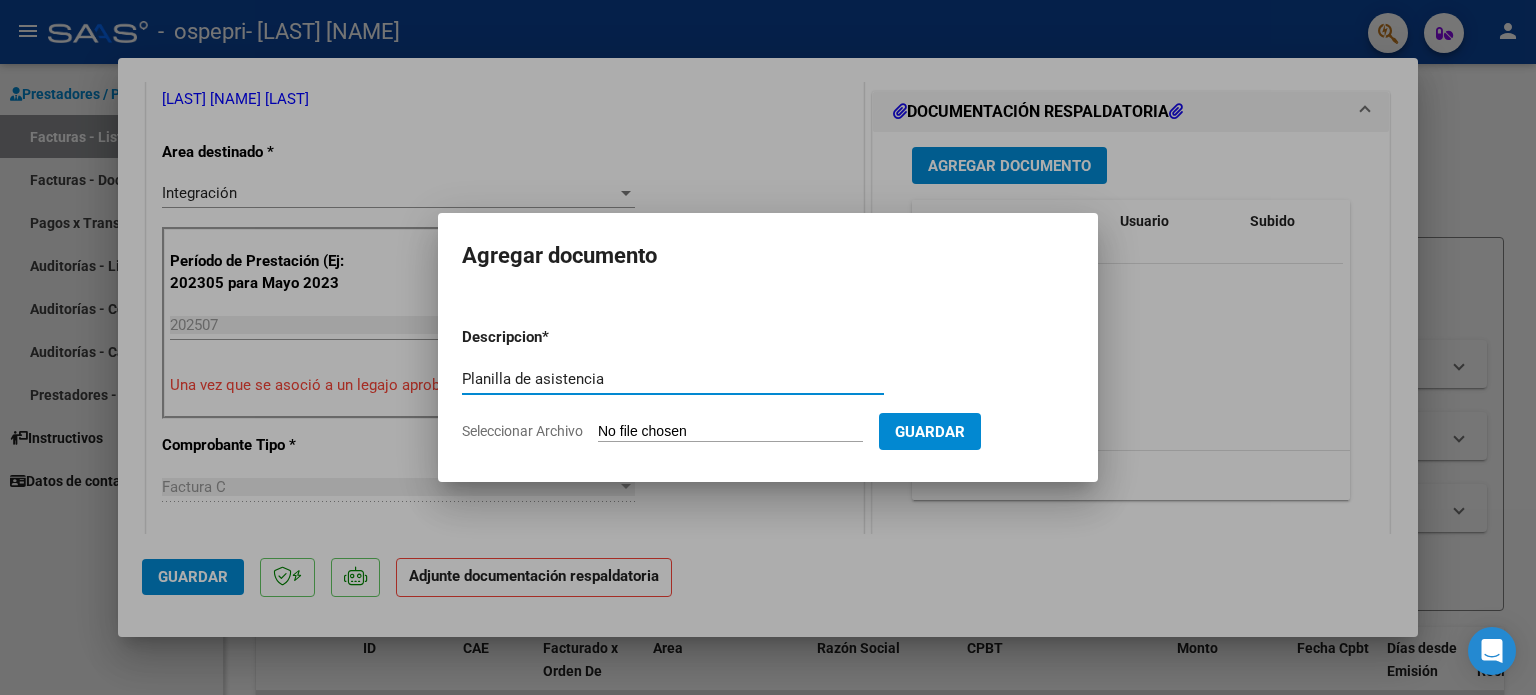 type on "Planilla de asistencia" 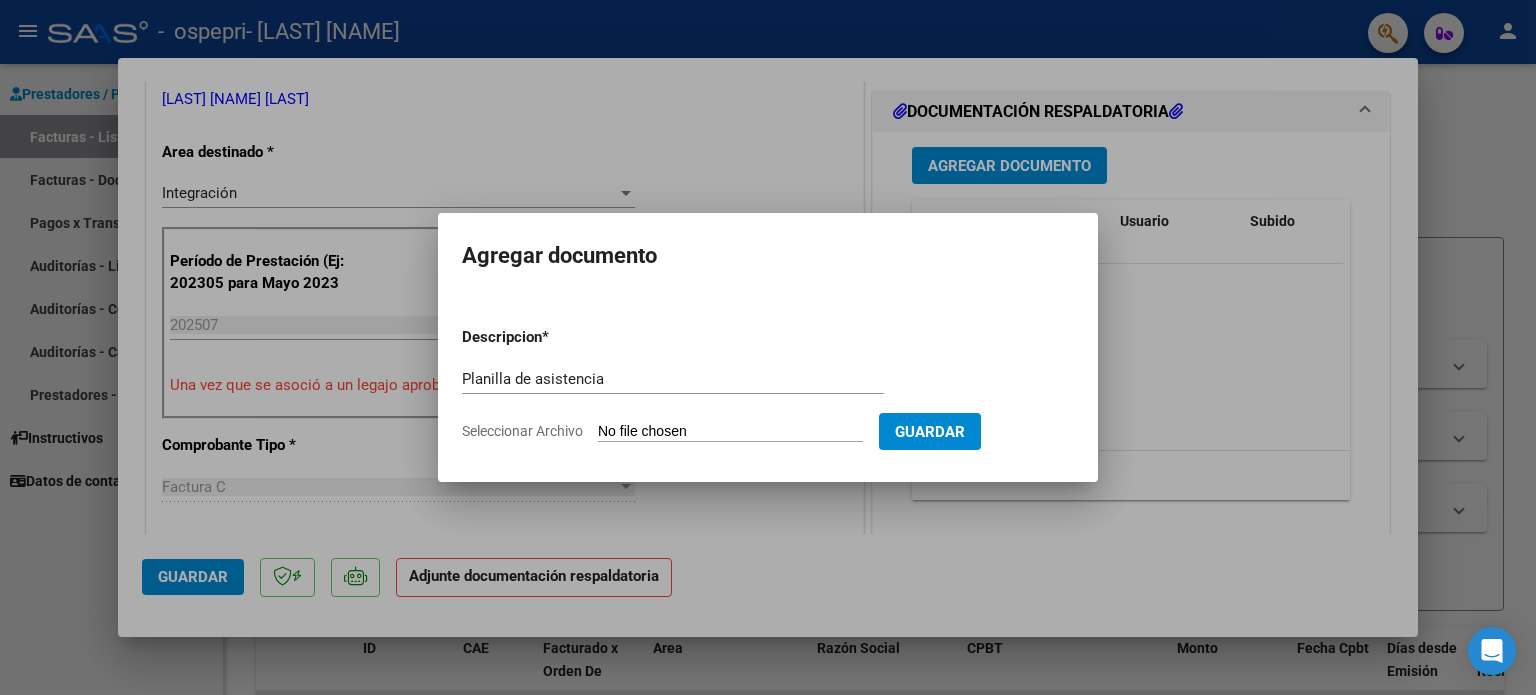 click on "Seleccionar Archivo" at bounding box center [730, 432] 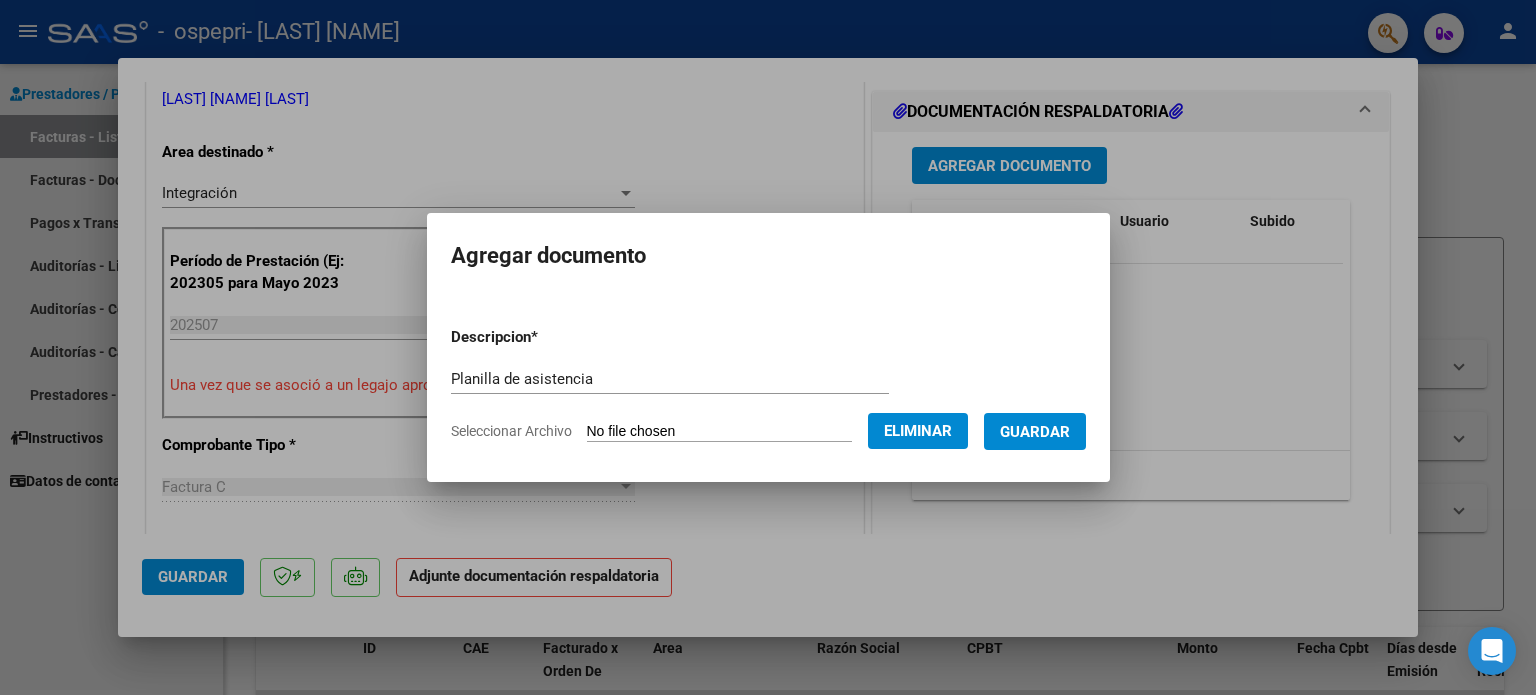 click on "Guardar" at bounding box center [1035, 432] 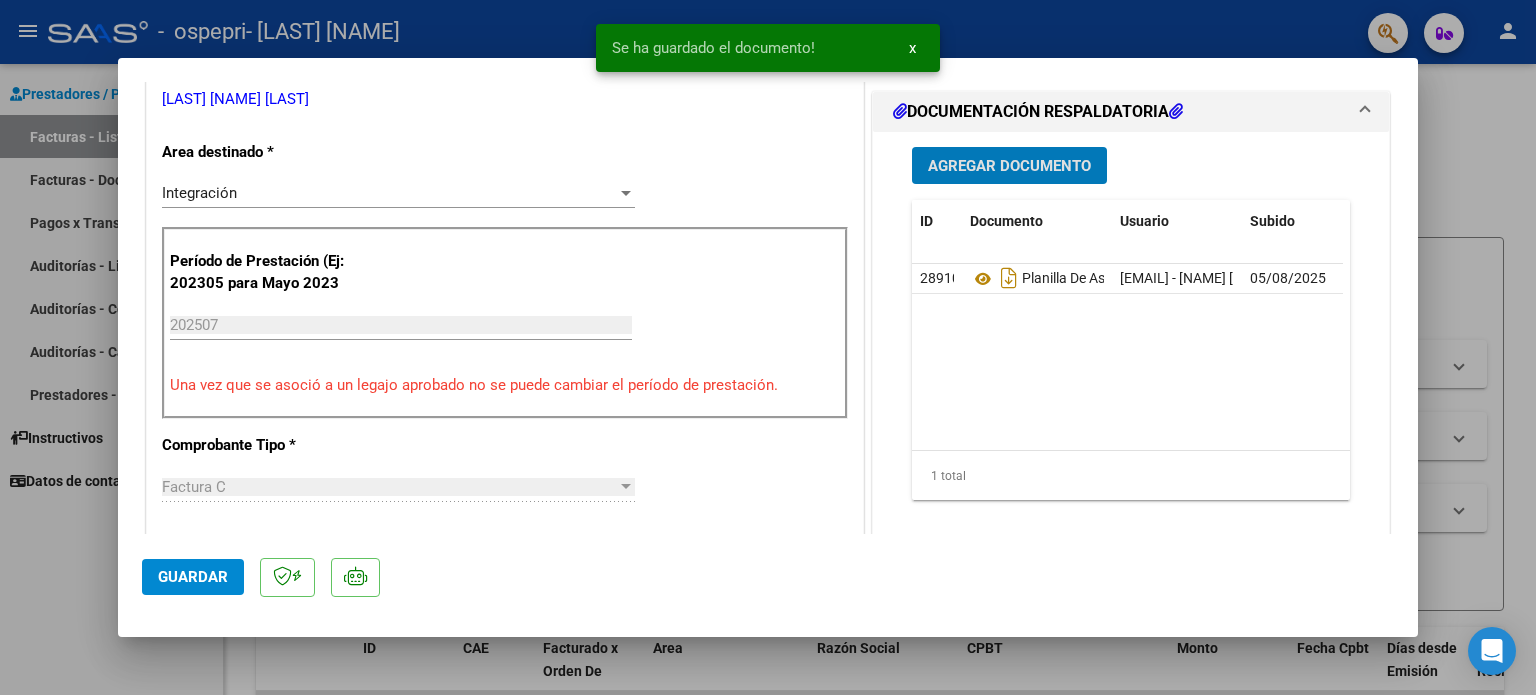 click on "Agregar Documento" at bounding box center [1009, 166] 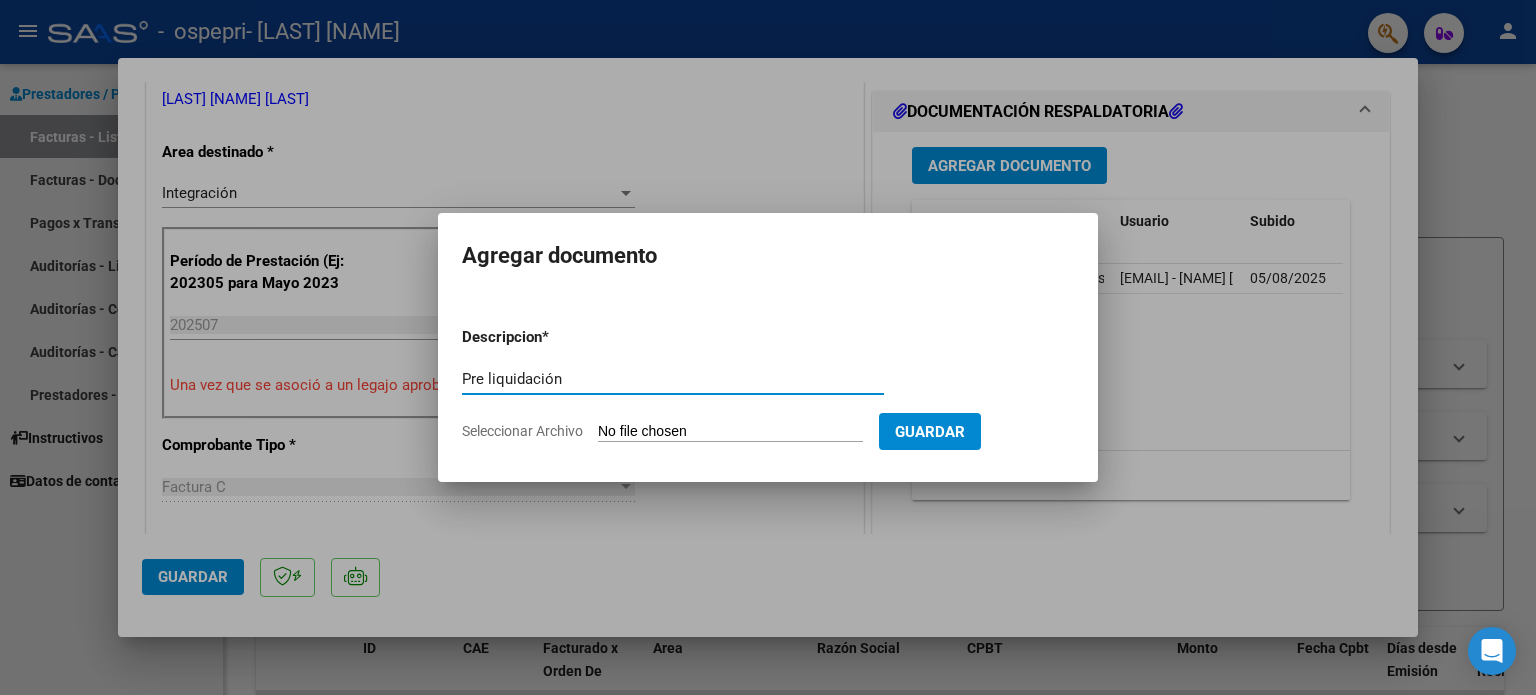 type on "Pre liquidación" 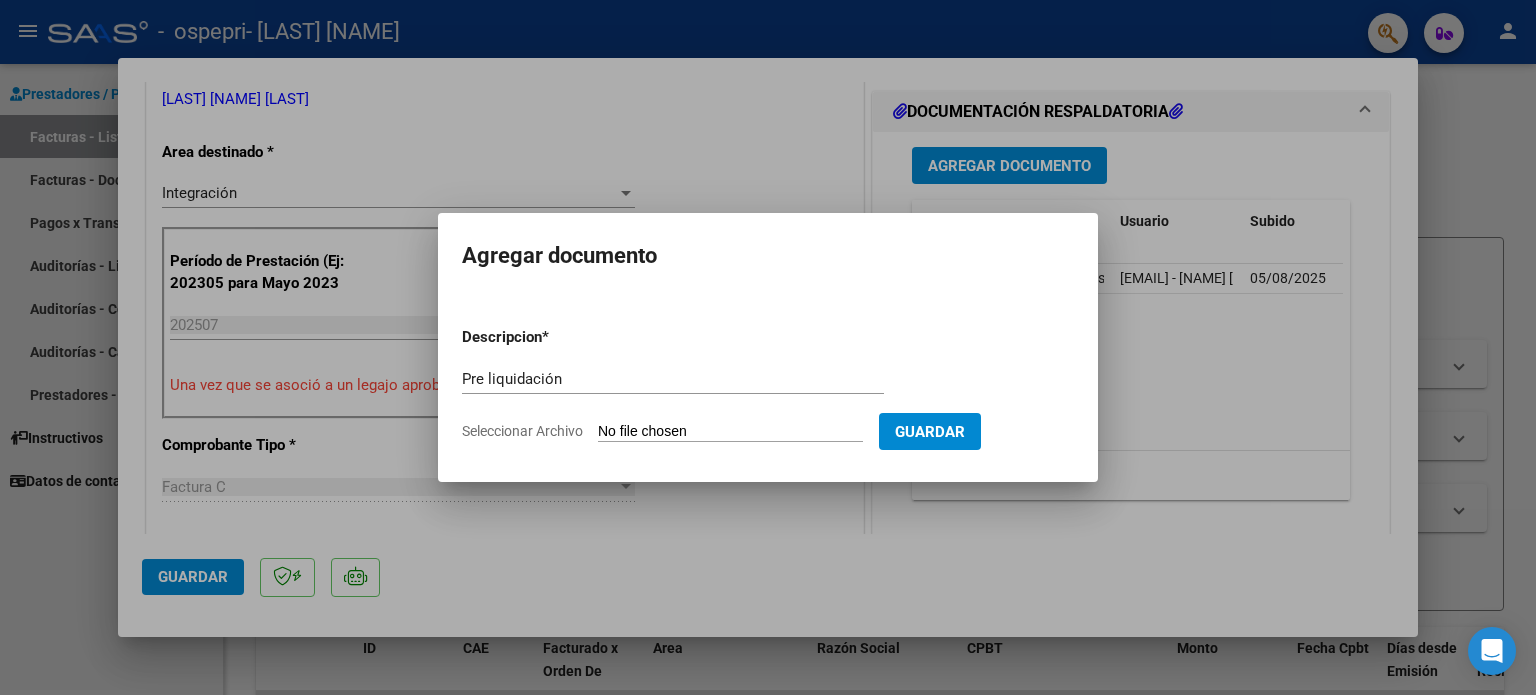 type on "C:\fakepath\[TEXT] [TEXT] - [TEXT].pdf" 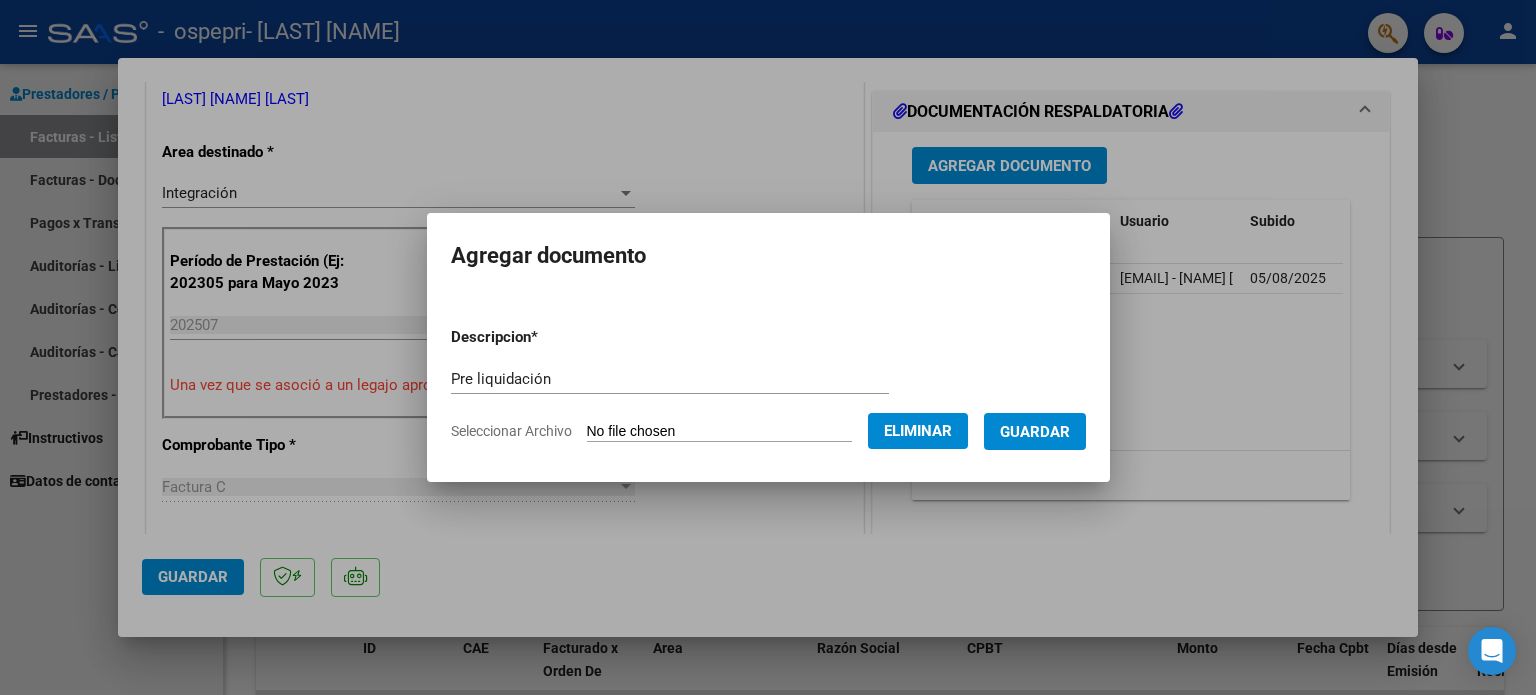 click on "Guardar" at bounding box center (1035, 432) 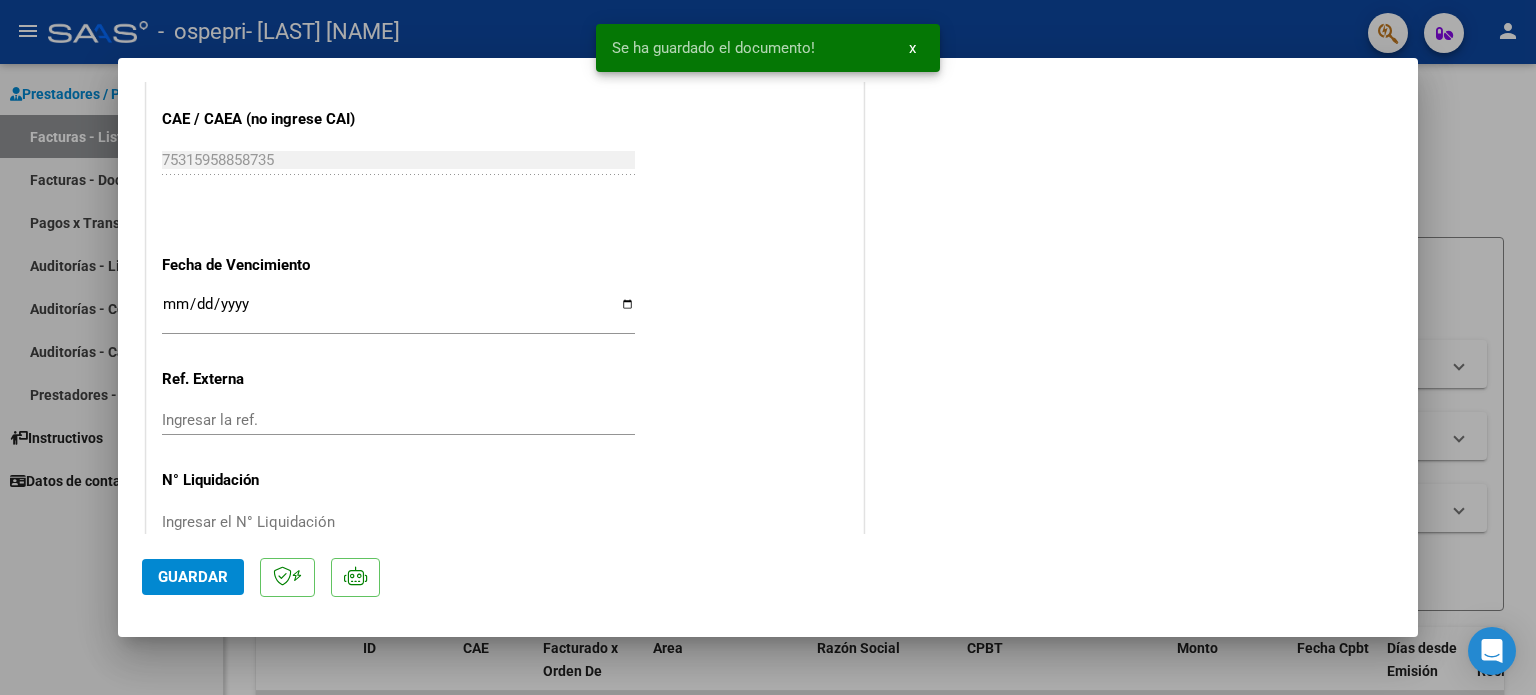 scroll, scrollTop: 1336, scrollLeft: 0, axis: vertical 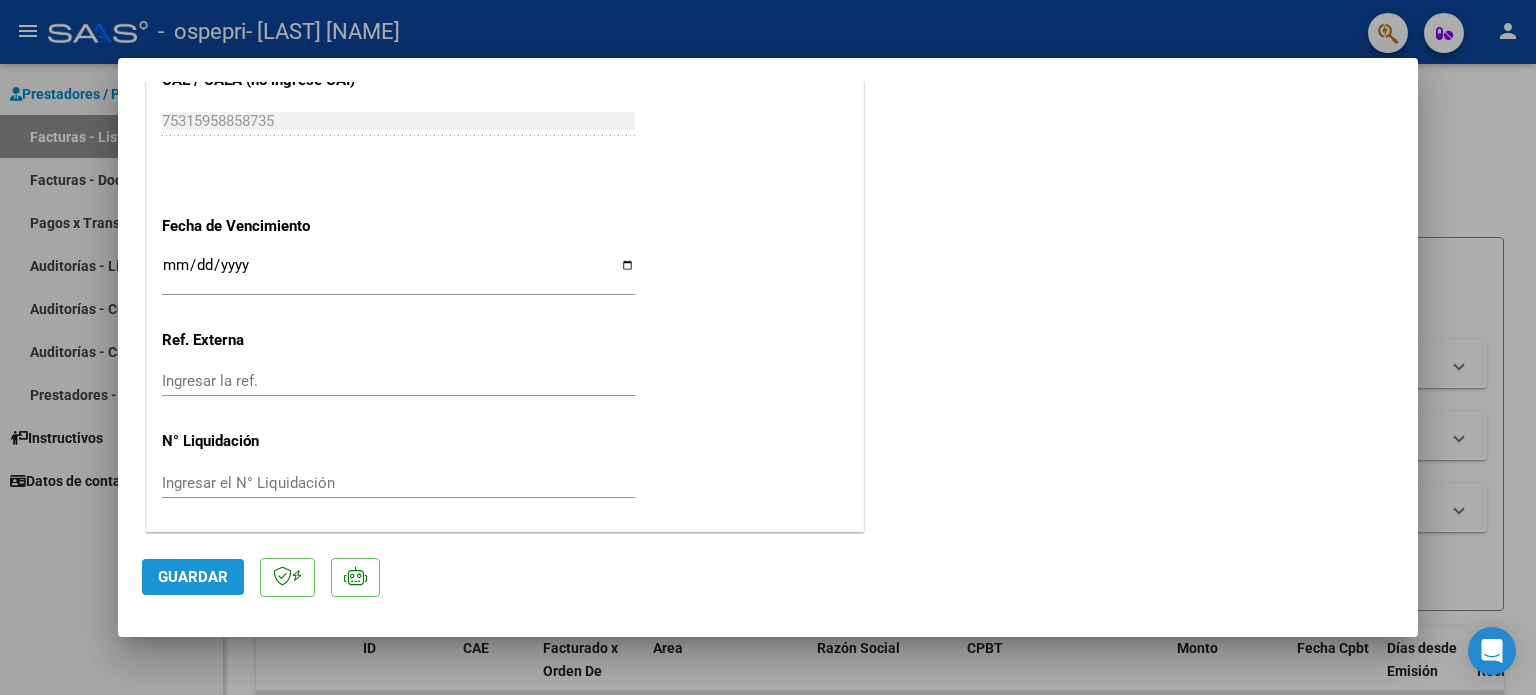 click on "Guardar" 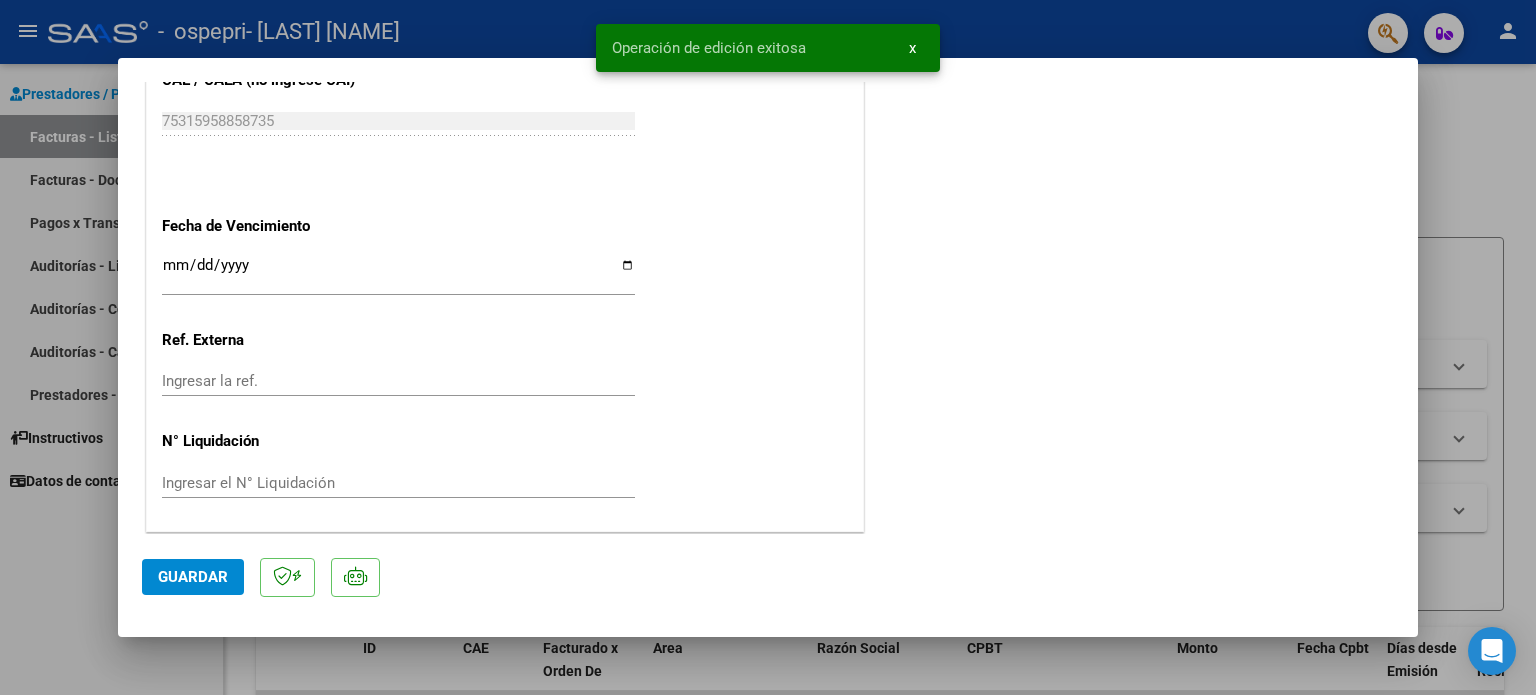 click at bounding box center (768, 347) 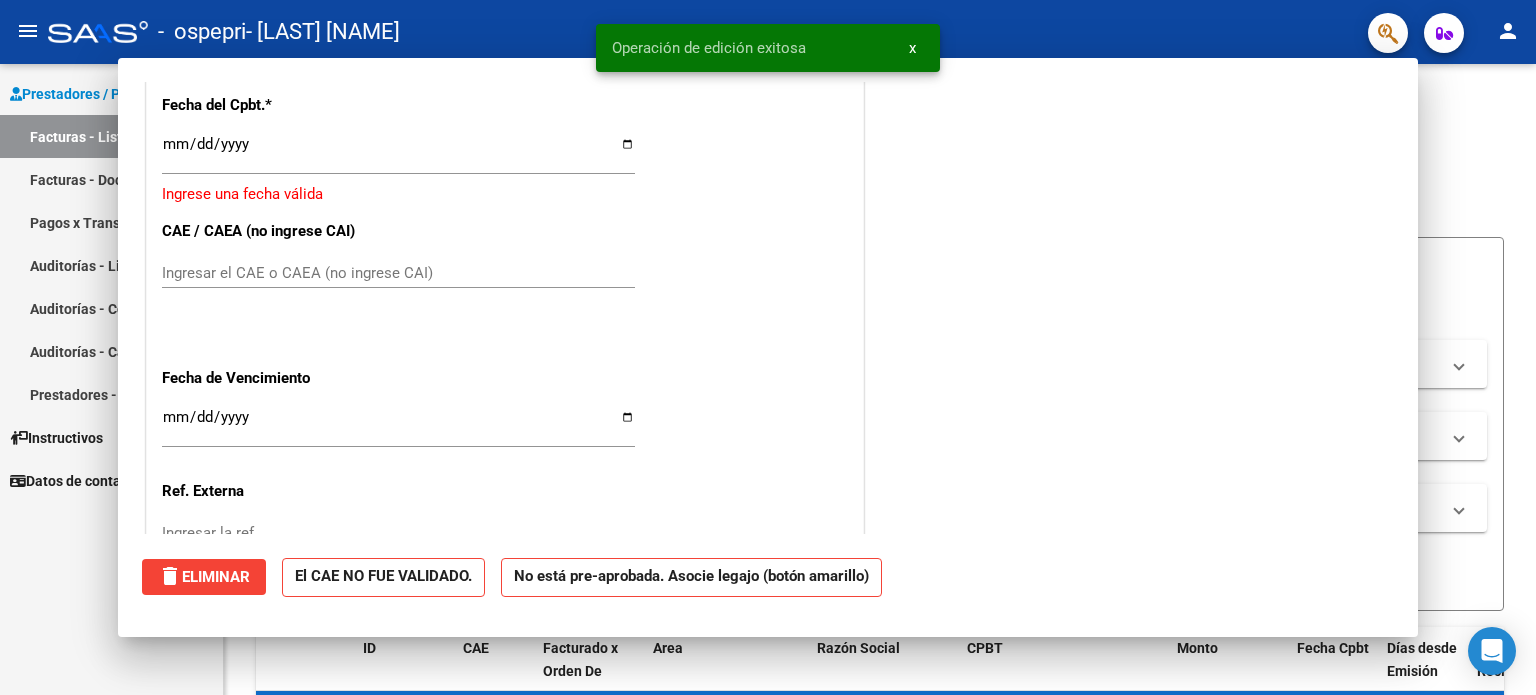 scroll, scrollTop: 0, scrollLeft: 0, axis: both 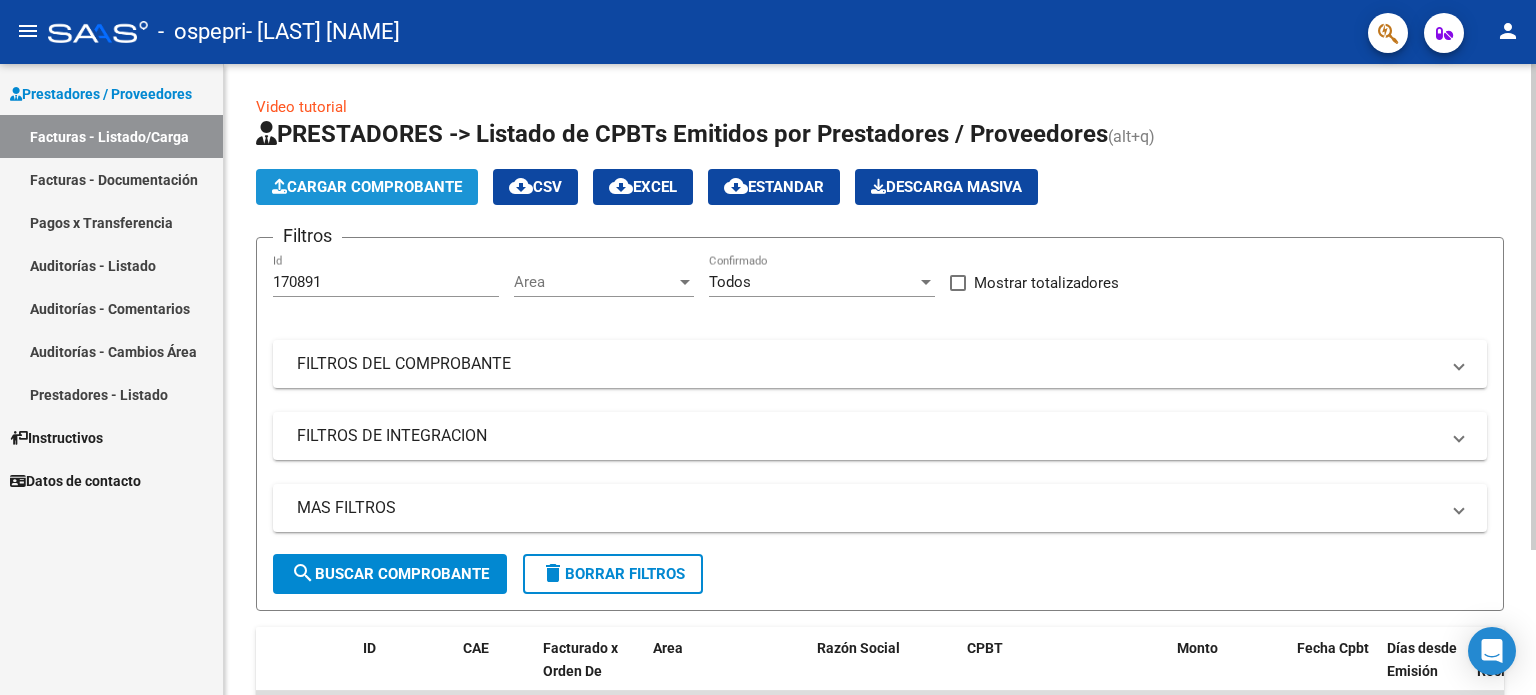 click on "Cargar Comprobante" 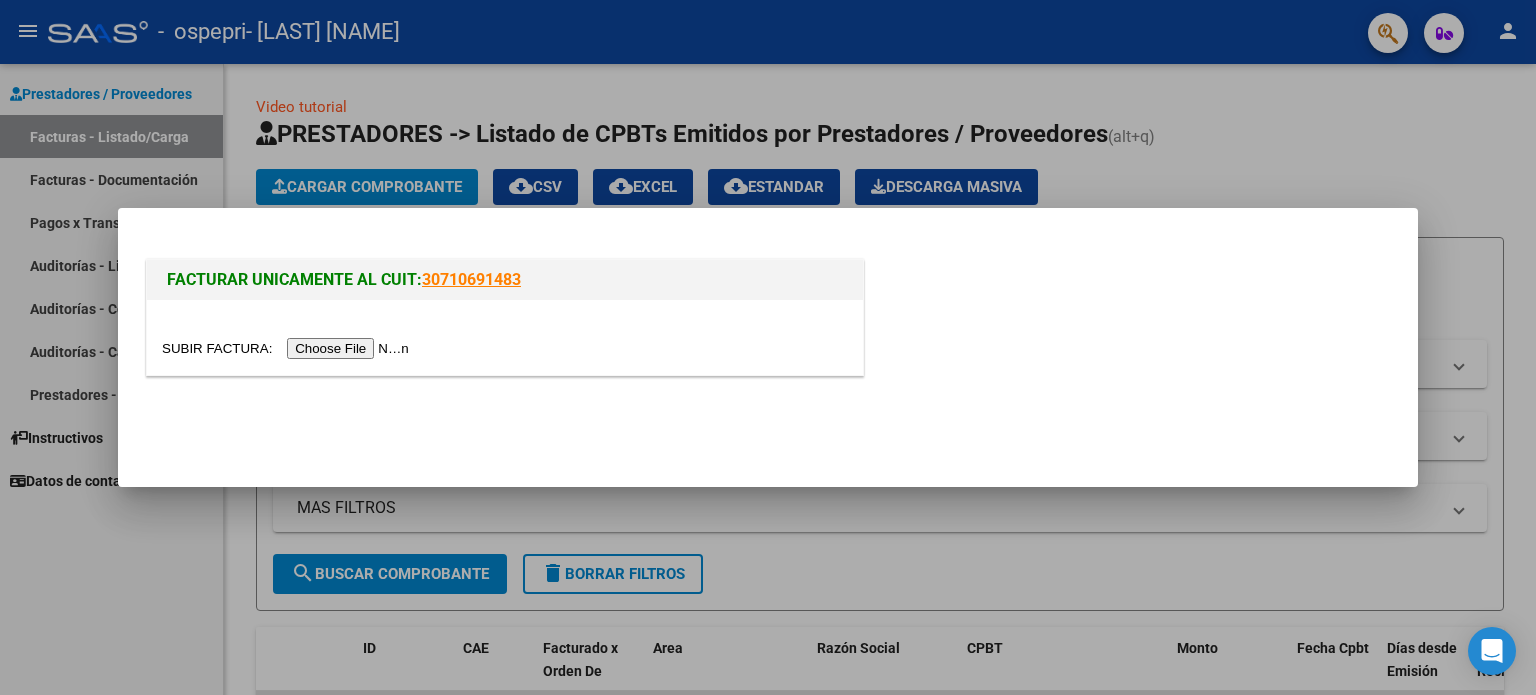 click at bounding box center [288, 348] 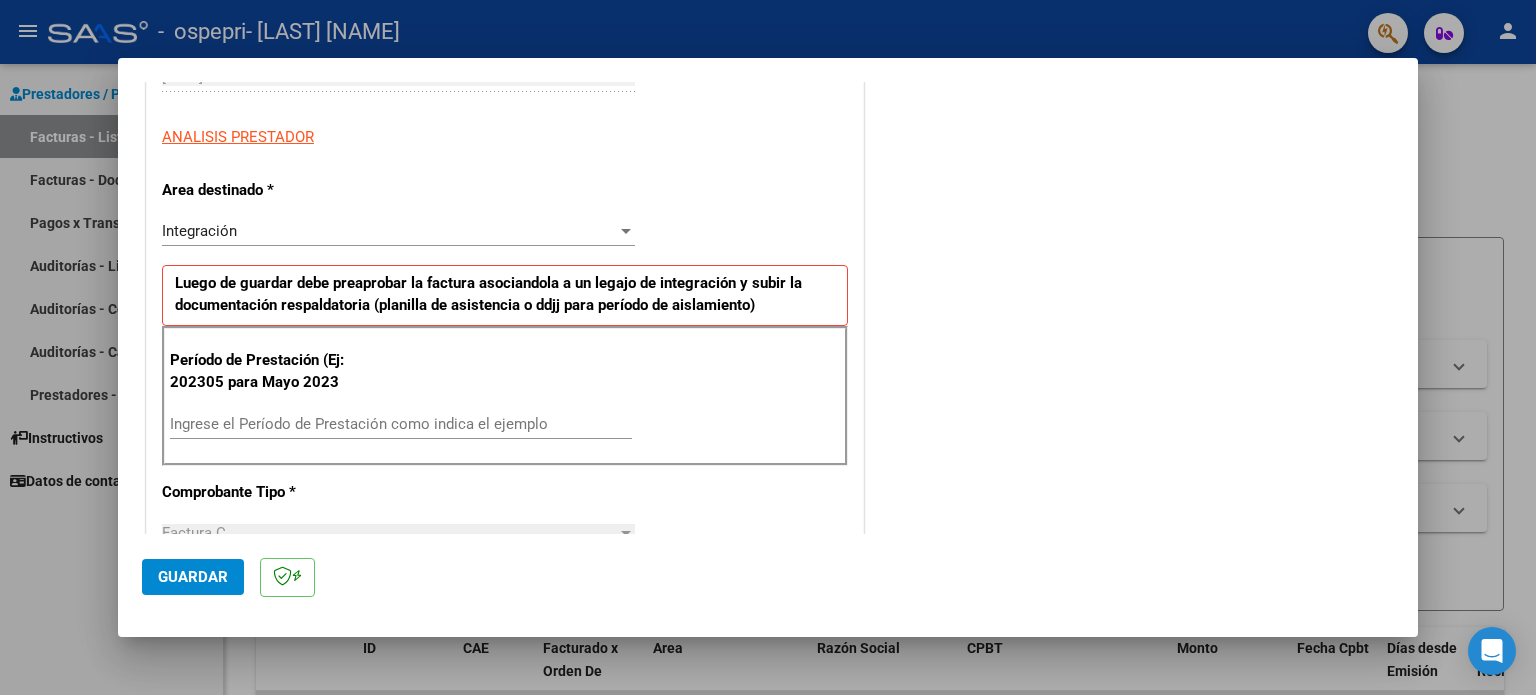 scroll, scrollTop: 368, scrollLeft: 0, axis: vertical 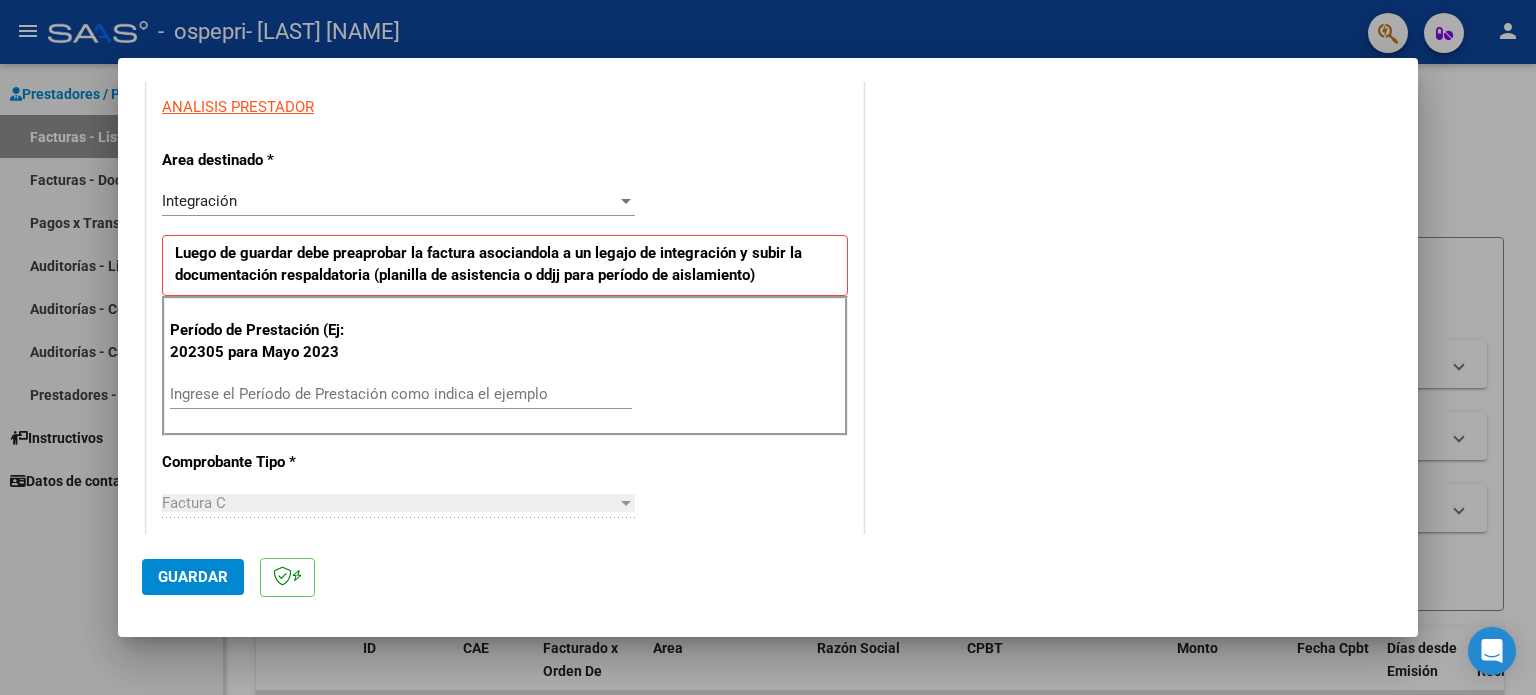 click on "Ingrese el Período de Prestación como indica el ejemplo" at bounding box center (401, 394) 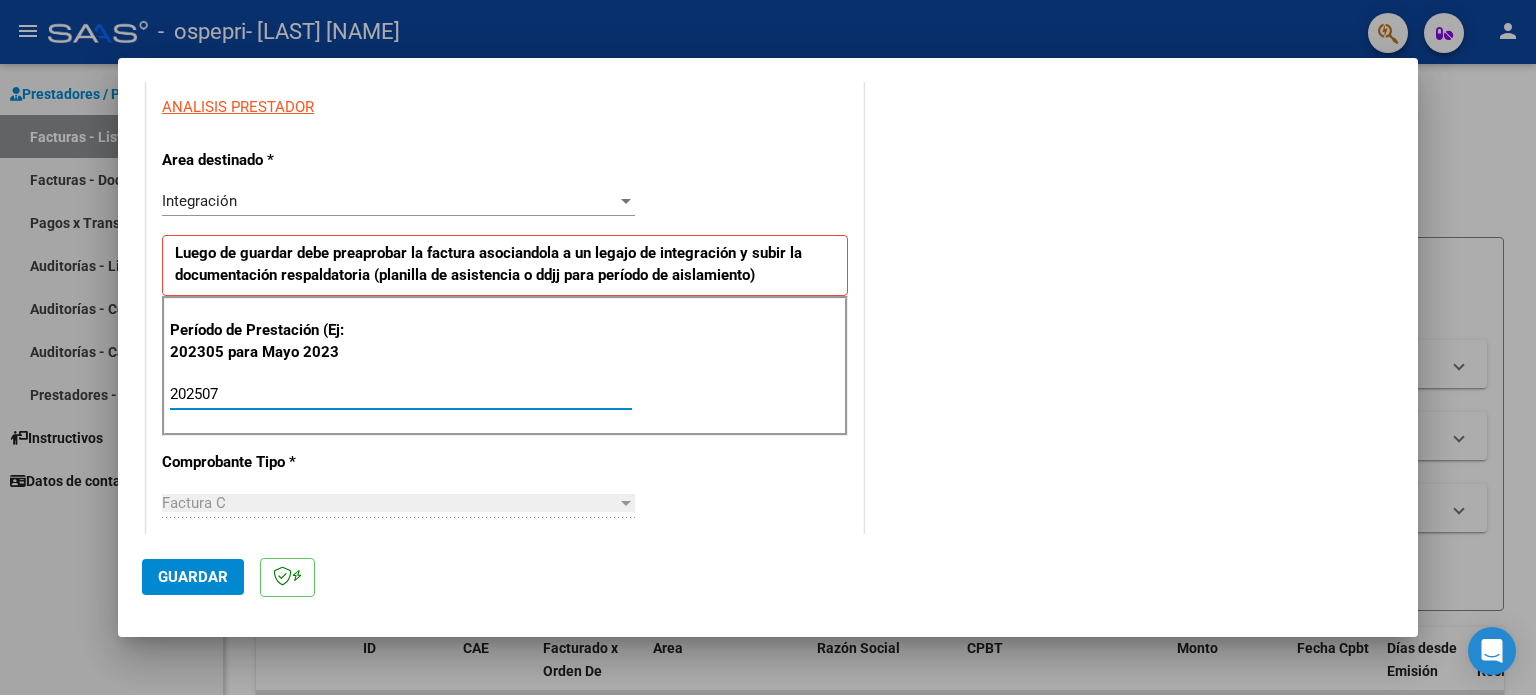 type on "202507" 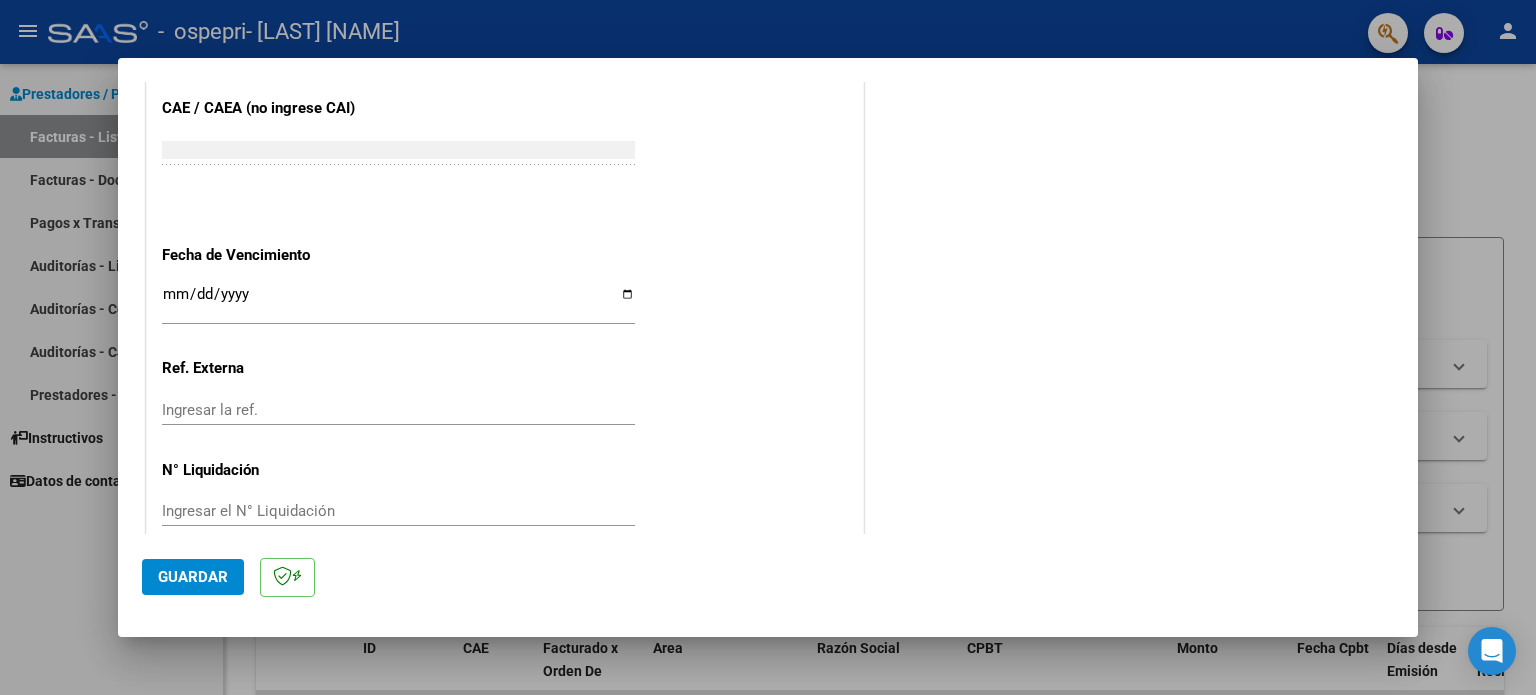 scroll, scrollTop: 1268, scrollLeft: 0, axis: vertical 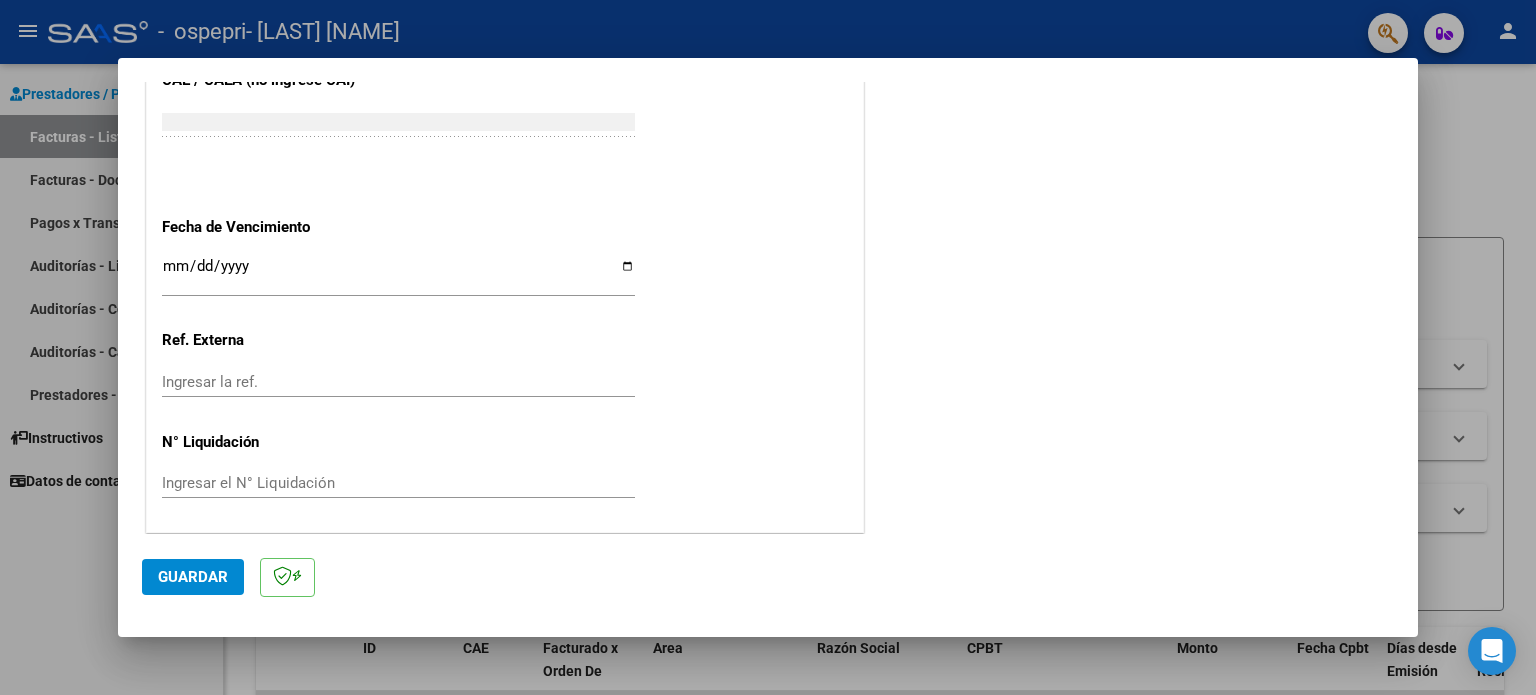 click on "Guardar" 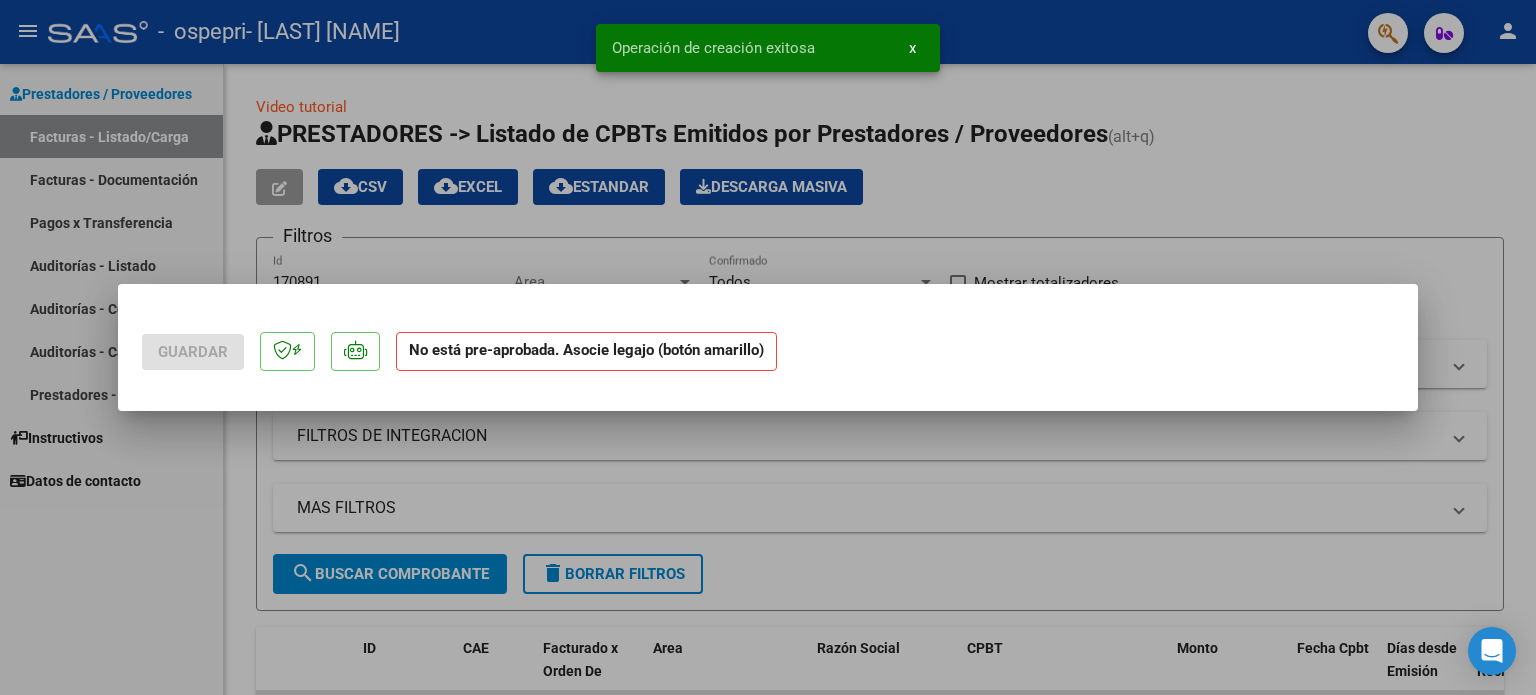 scroll, scrollTop: 0, scrollLeft: 0, axis: both 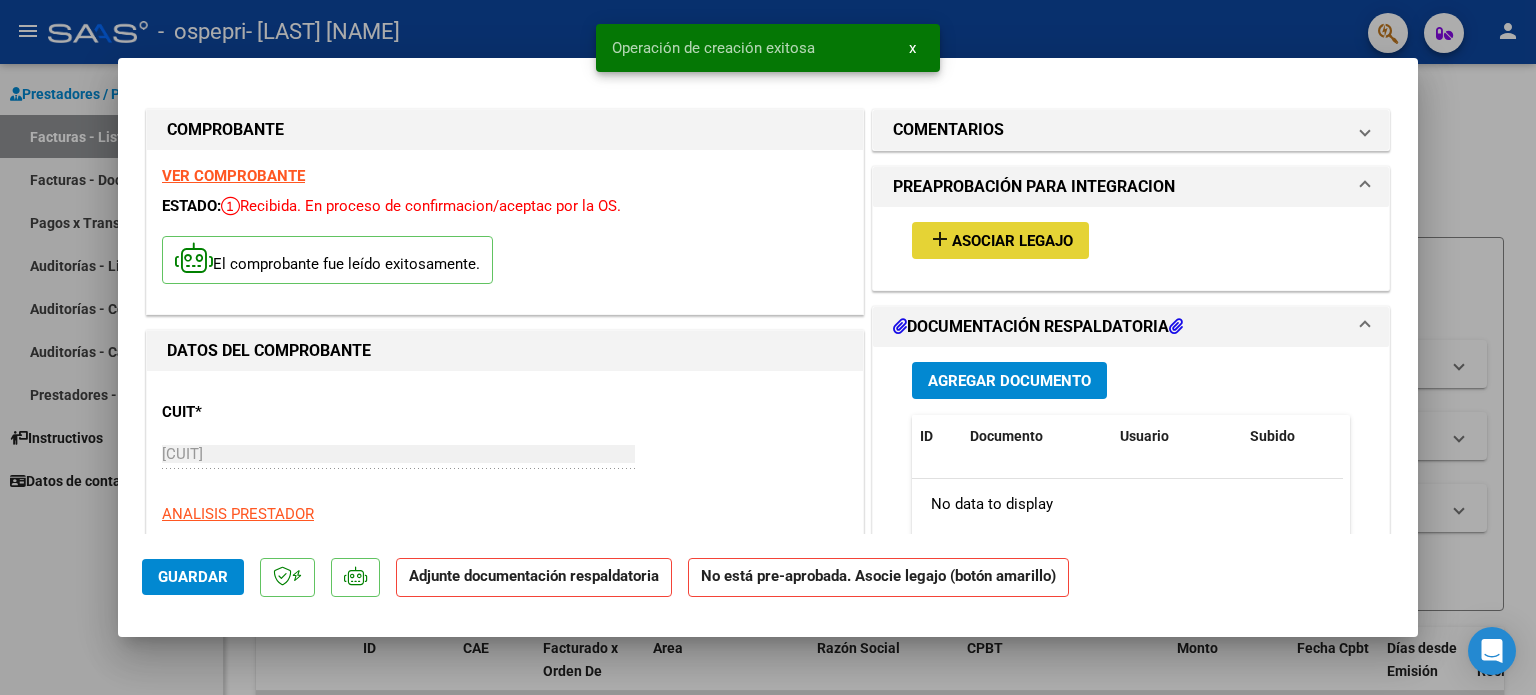 click on "Asociar Legajo" at bounding box center (1012, 241) 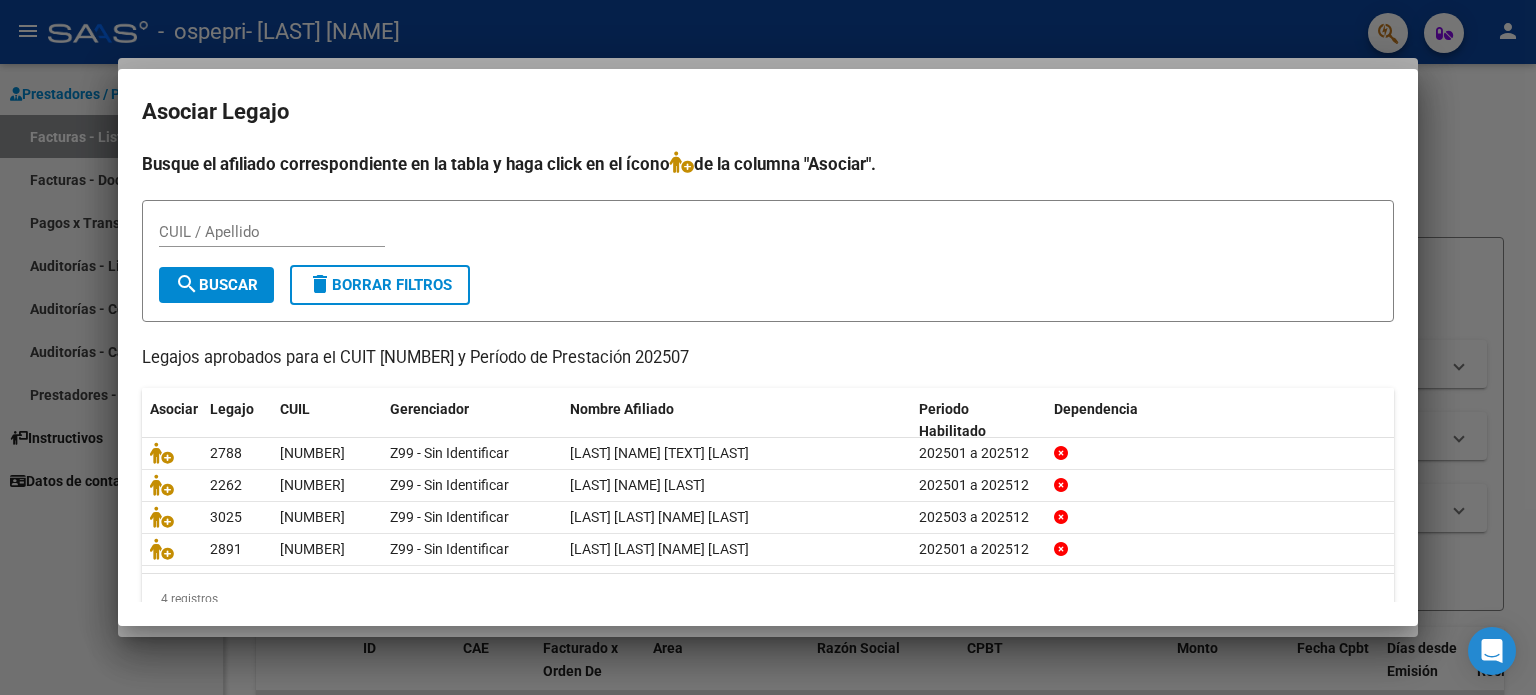 click at bounding box center [768, 347] 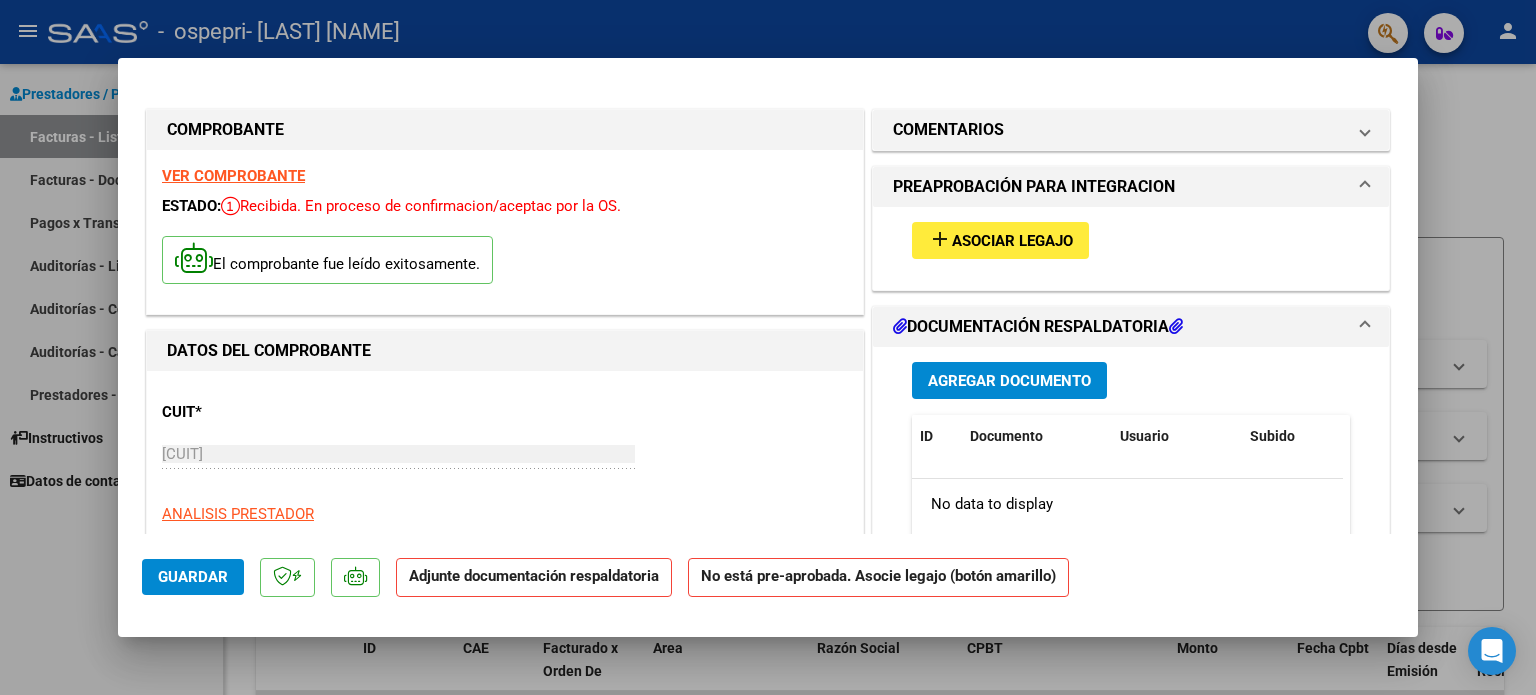 click on "VER COMPROBANTE       ESTADO:   Recibida. En proceso de confirmacion/aceptac por la OS.     El comprobante fue leído exitosamente." at bounding box center [505, 232] 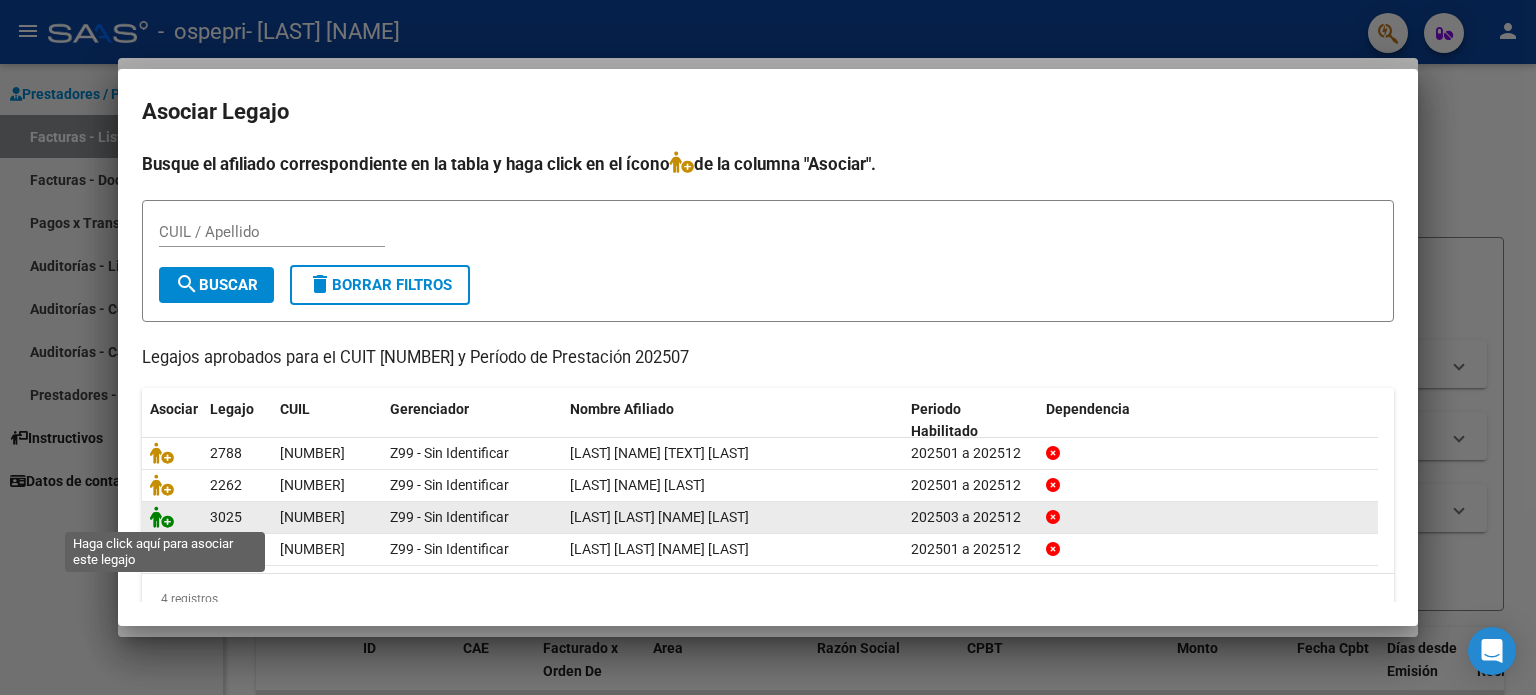 click 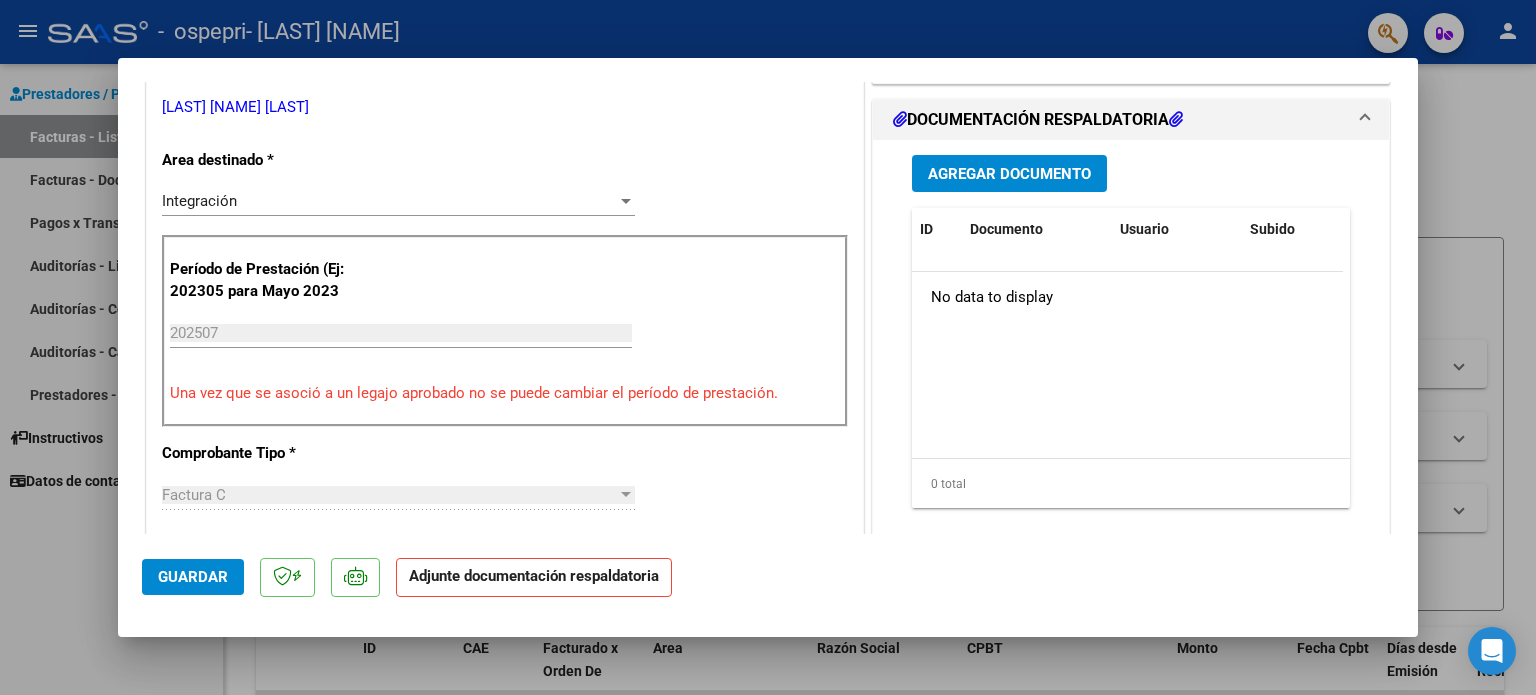 scroll, scrollTop: 468, scrollLeft: 0, axis: vertical 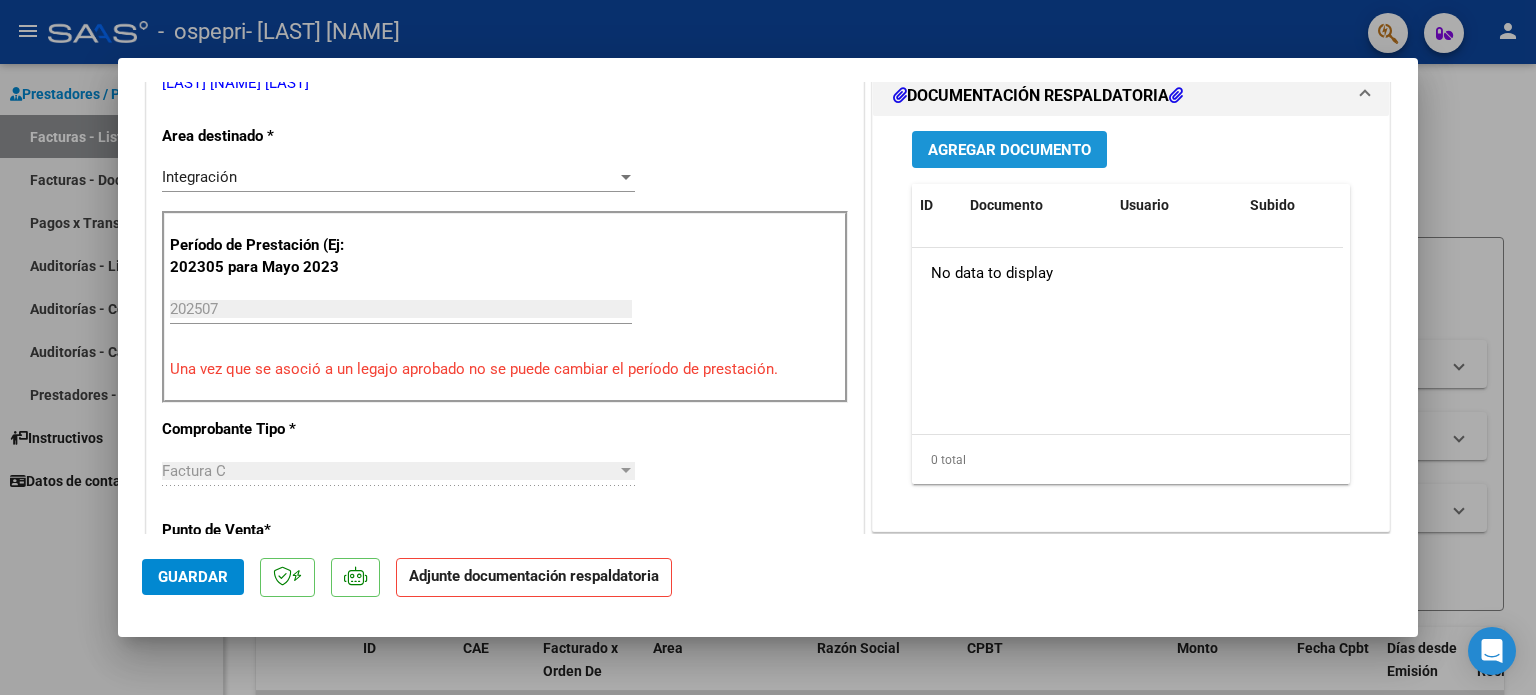 click on "Agregar Documento" at bounding box center (1009, 150) 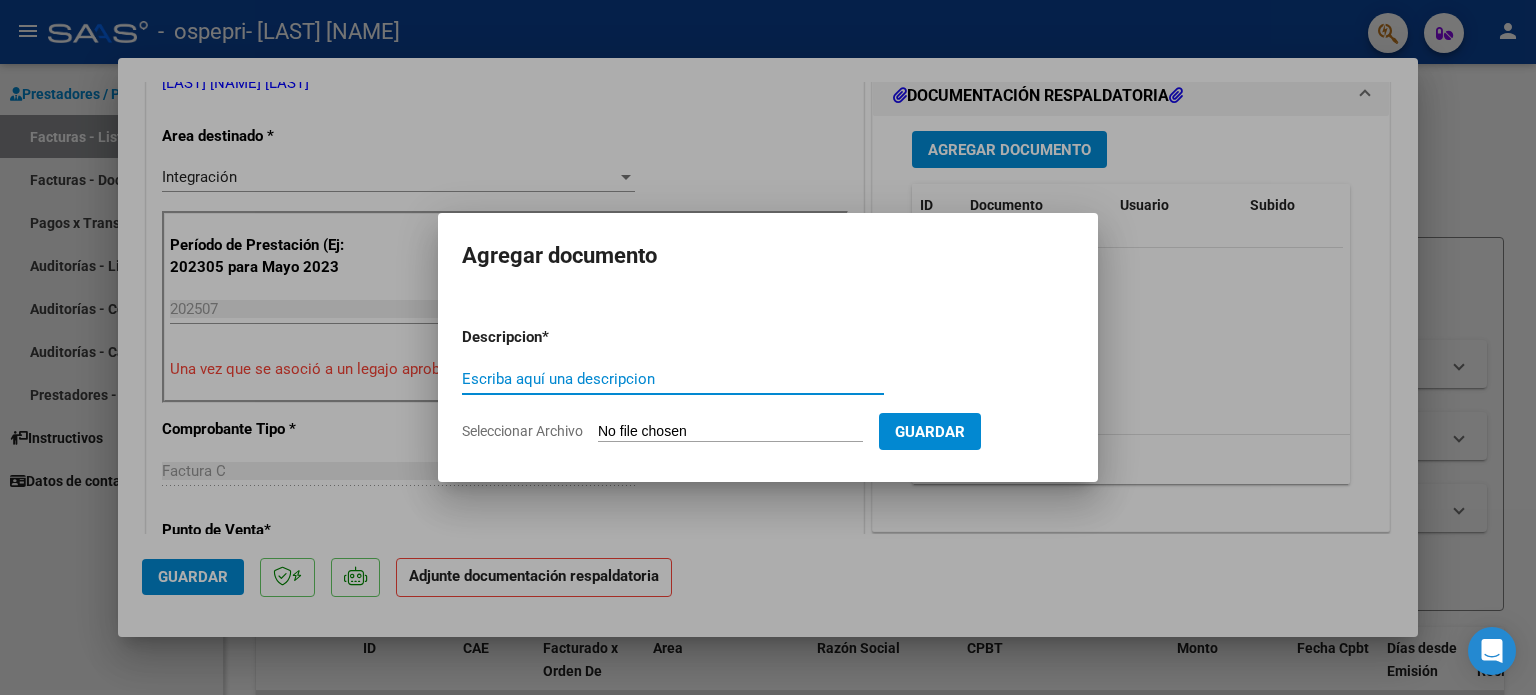 type on "p" 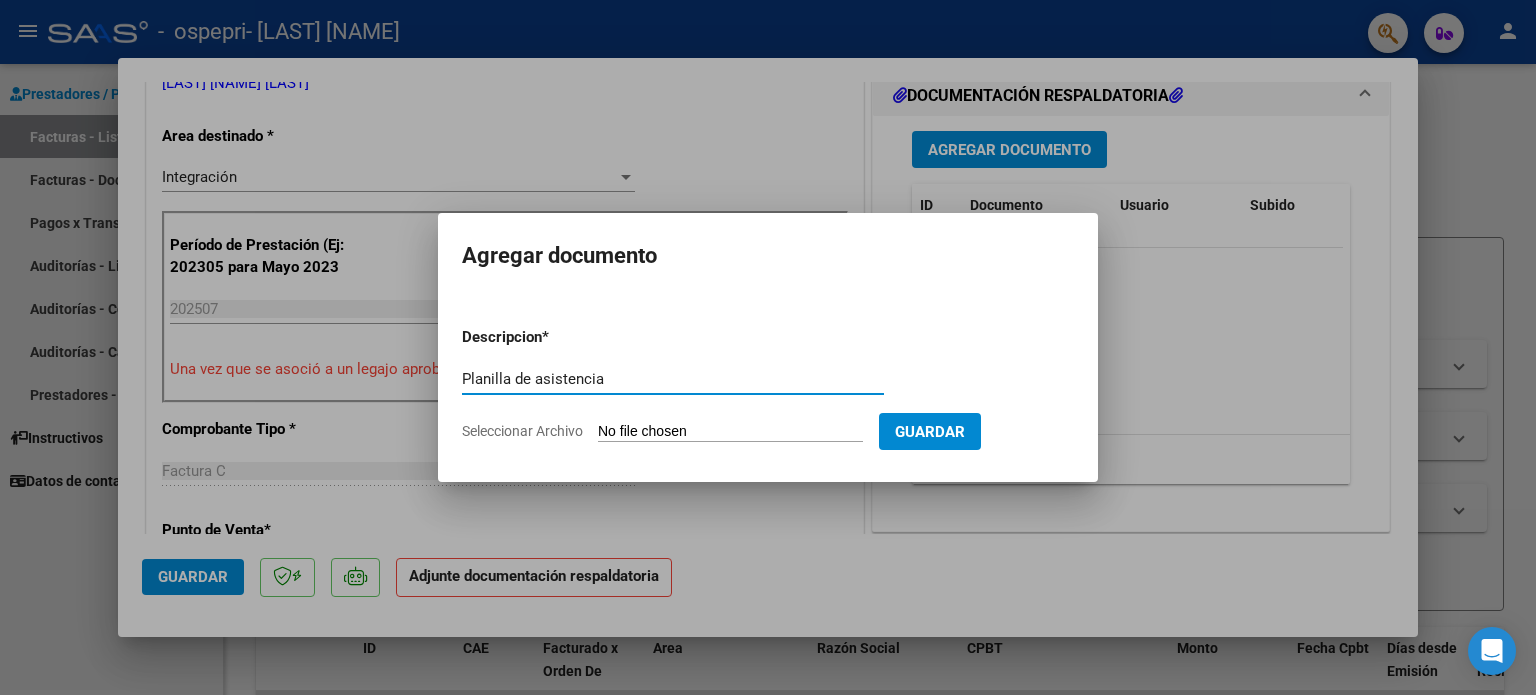 type on "Planilla de asistencia" 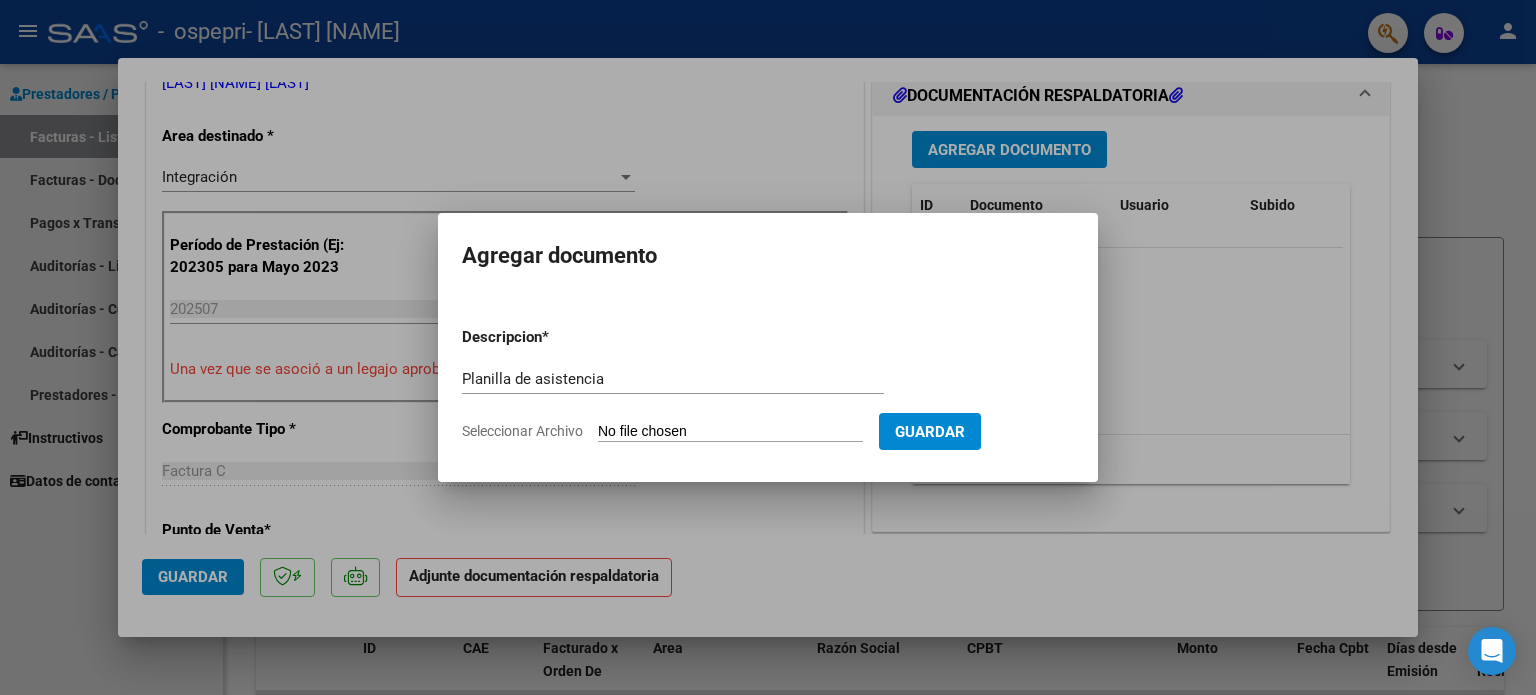click on "Seleccionar Archivo" at bounding box center [730, 432] 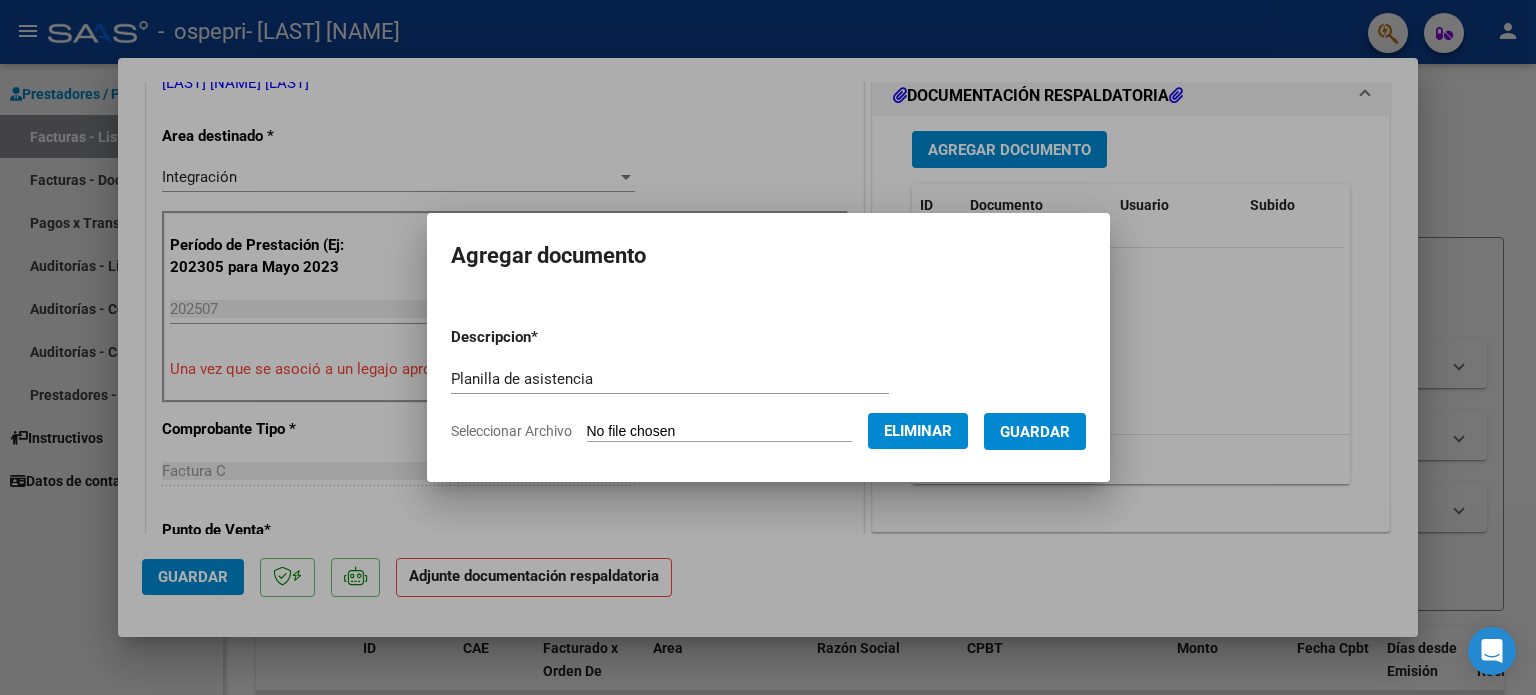 click on "Guardar" at bounding box center (1035, 431) 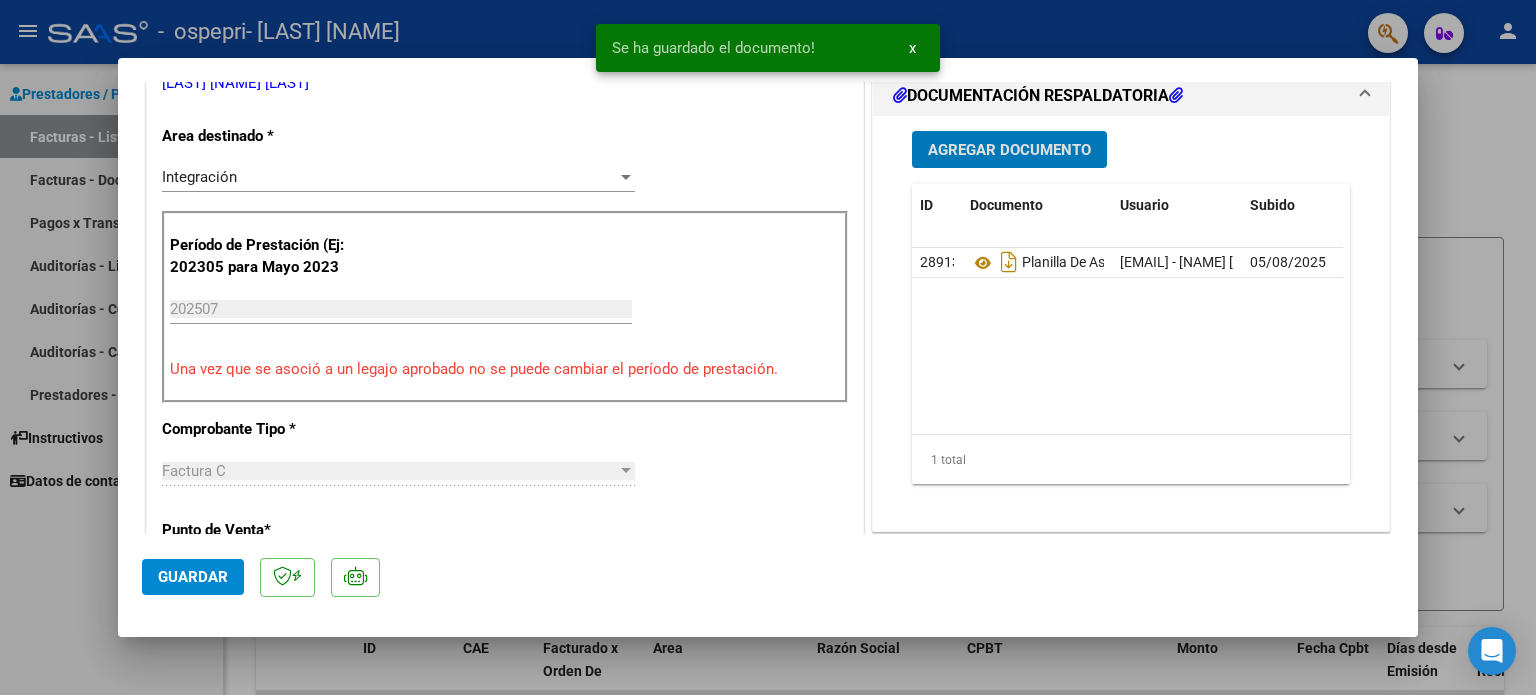 click on "Agregar Documento" at bounding box center (1009, 150) 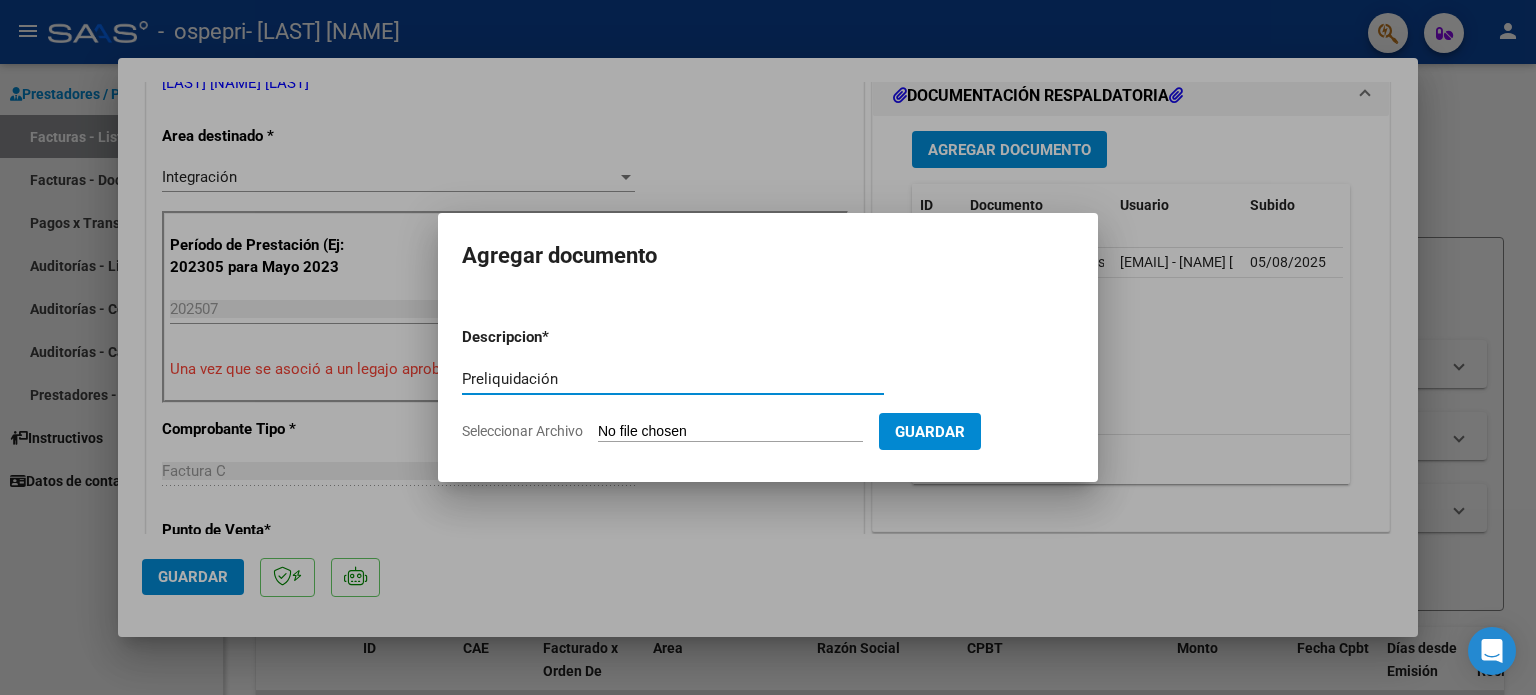 type on "Preliquidación" 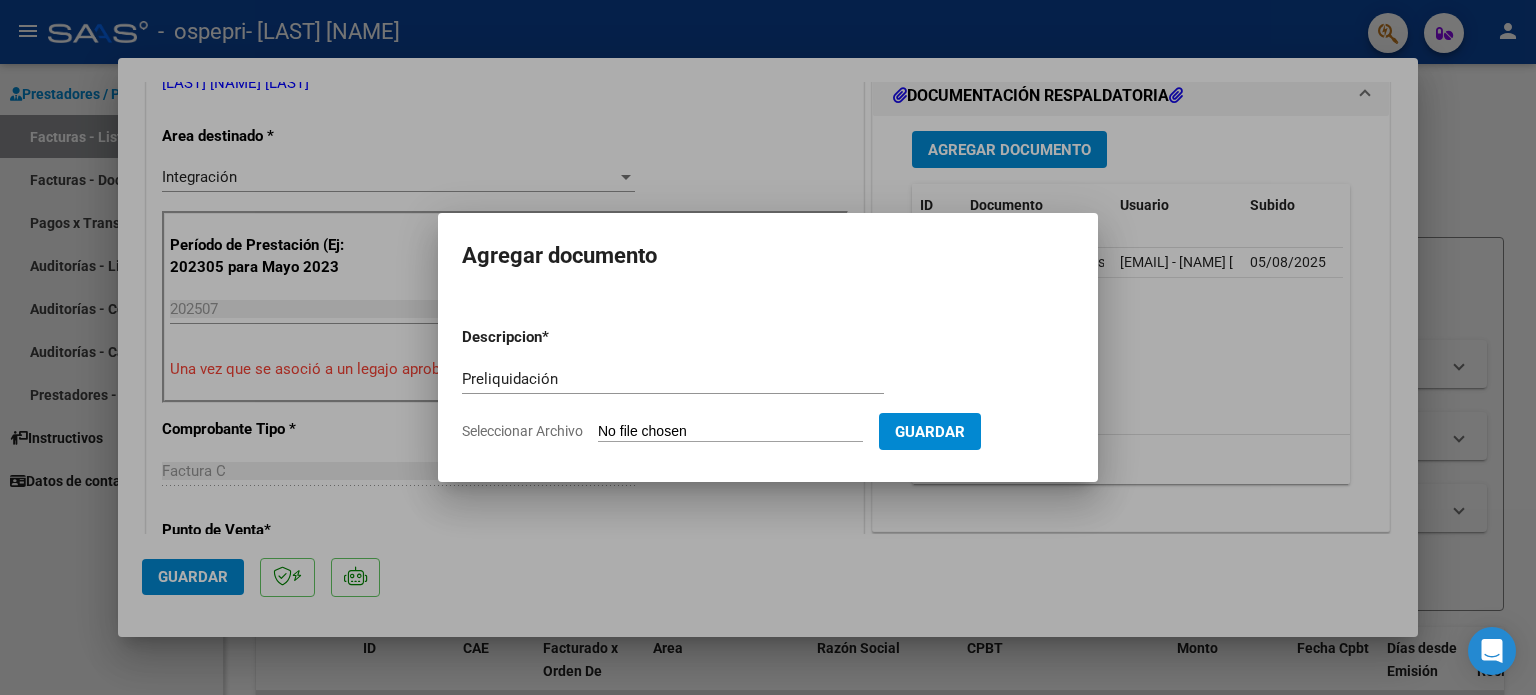 click on "Seleccionar Archivo" at bounding box center (730, 432) 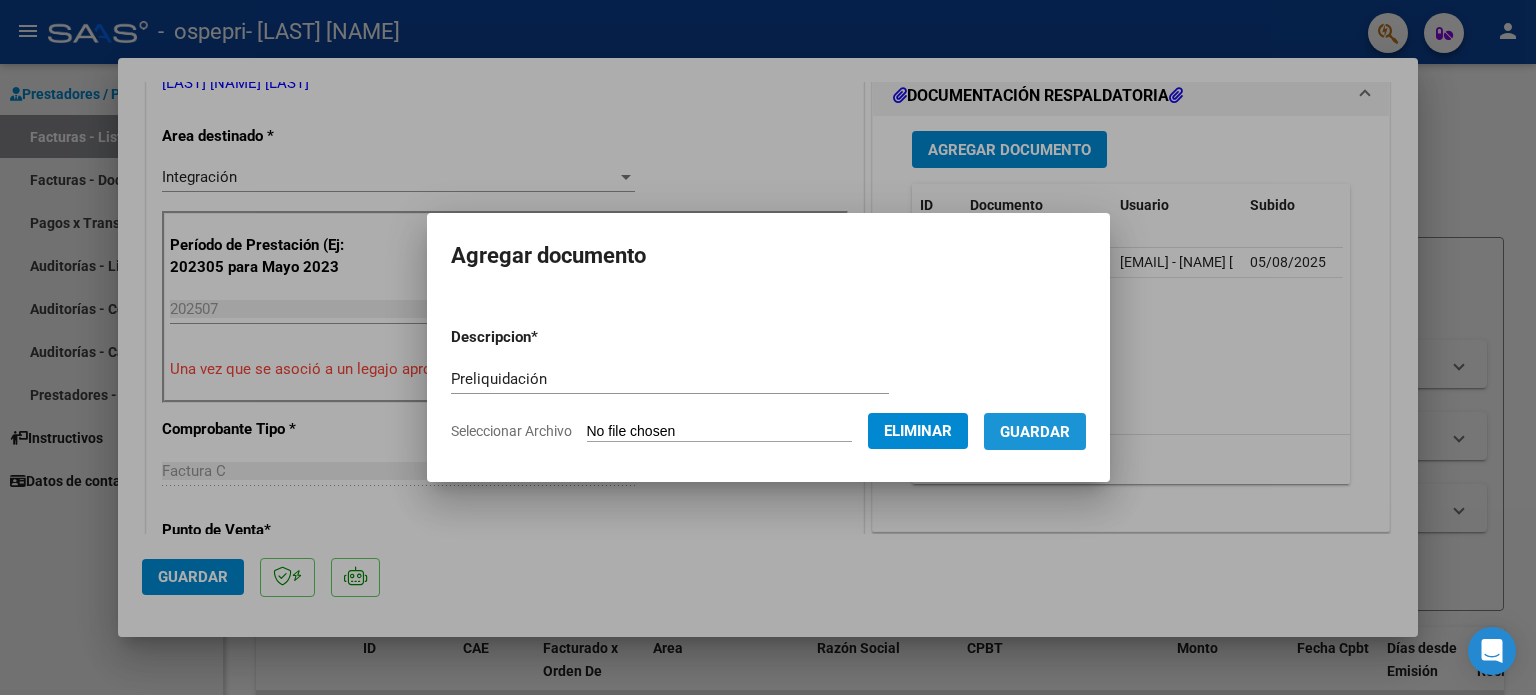 click on "Guardar" at bounding box center [1035, 431] 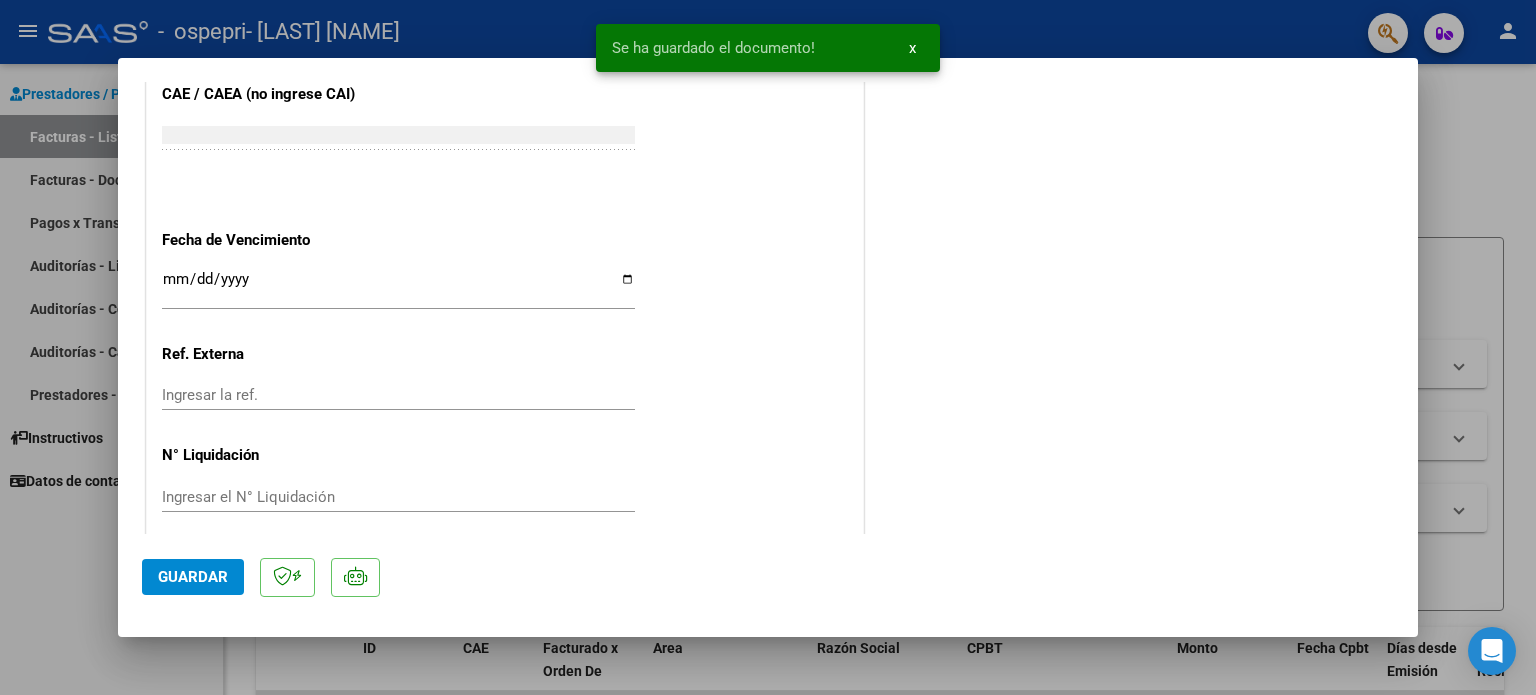 scroll, scrollTop: 1336, scrollLeft: 0, axis: vertical 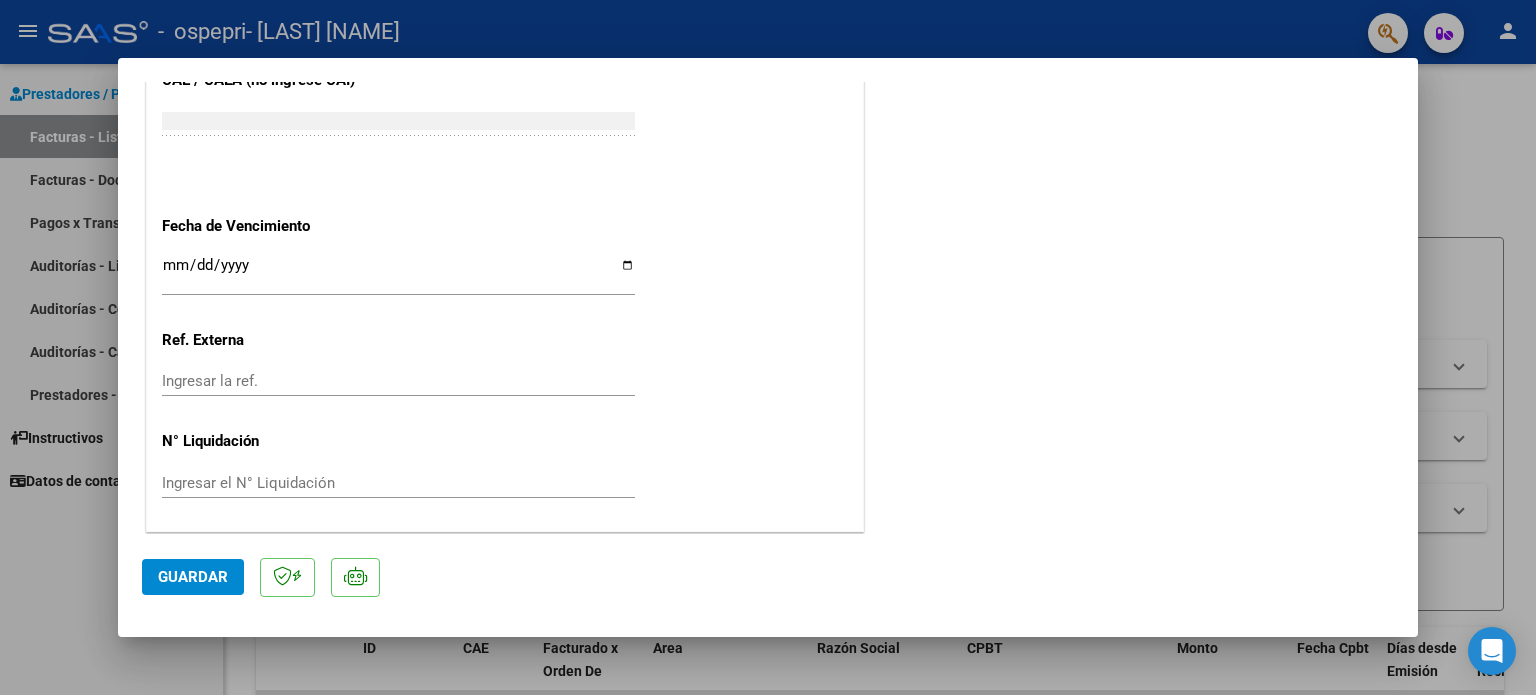 click on "Guardar" 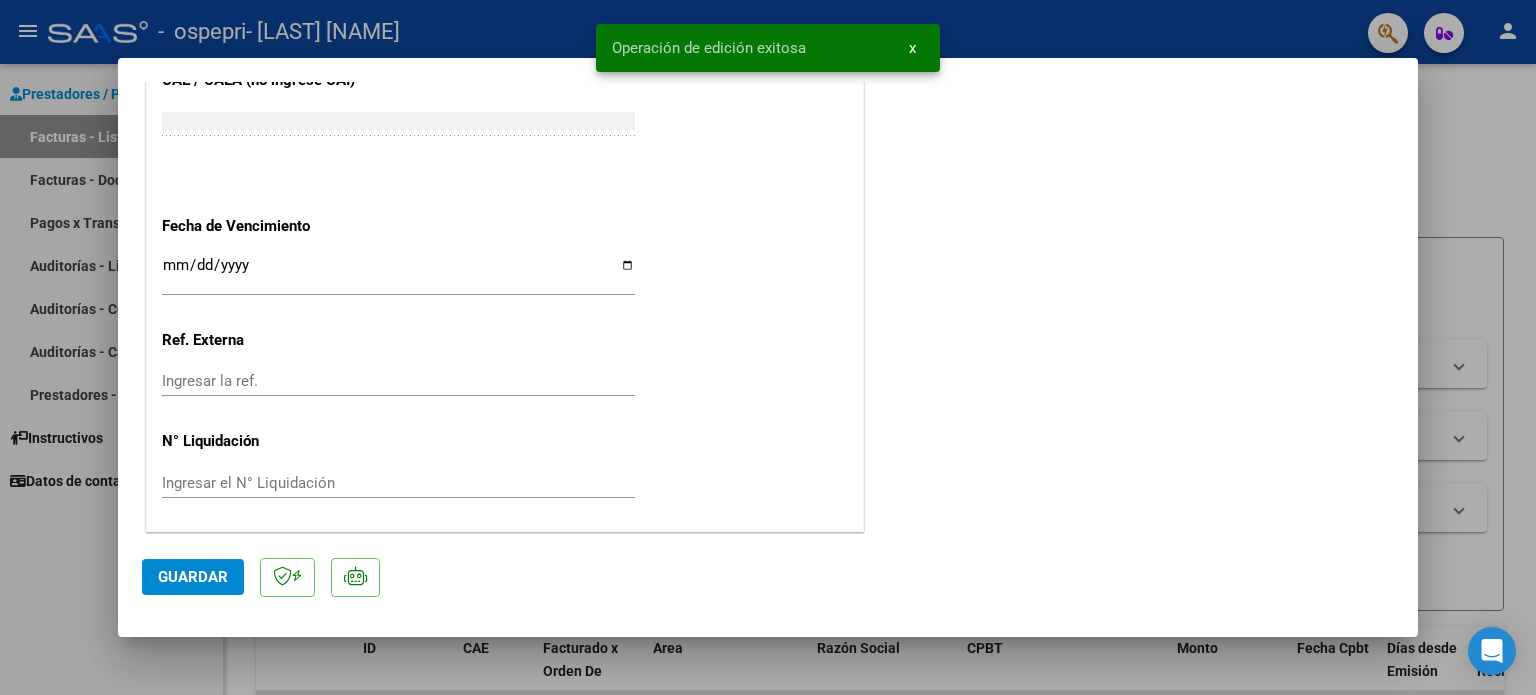 click at bounding box center [768, 347] 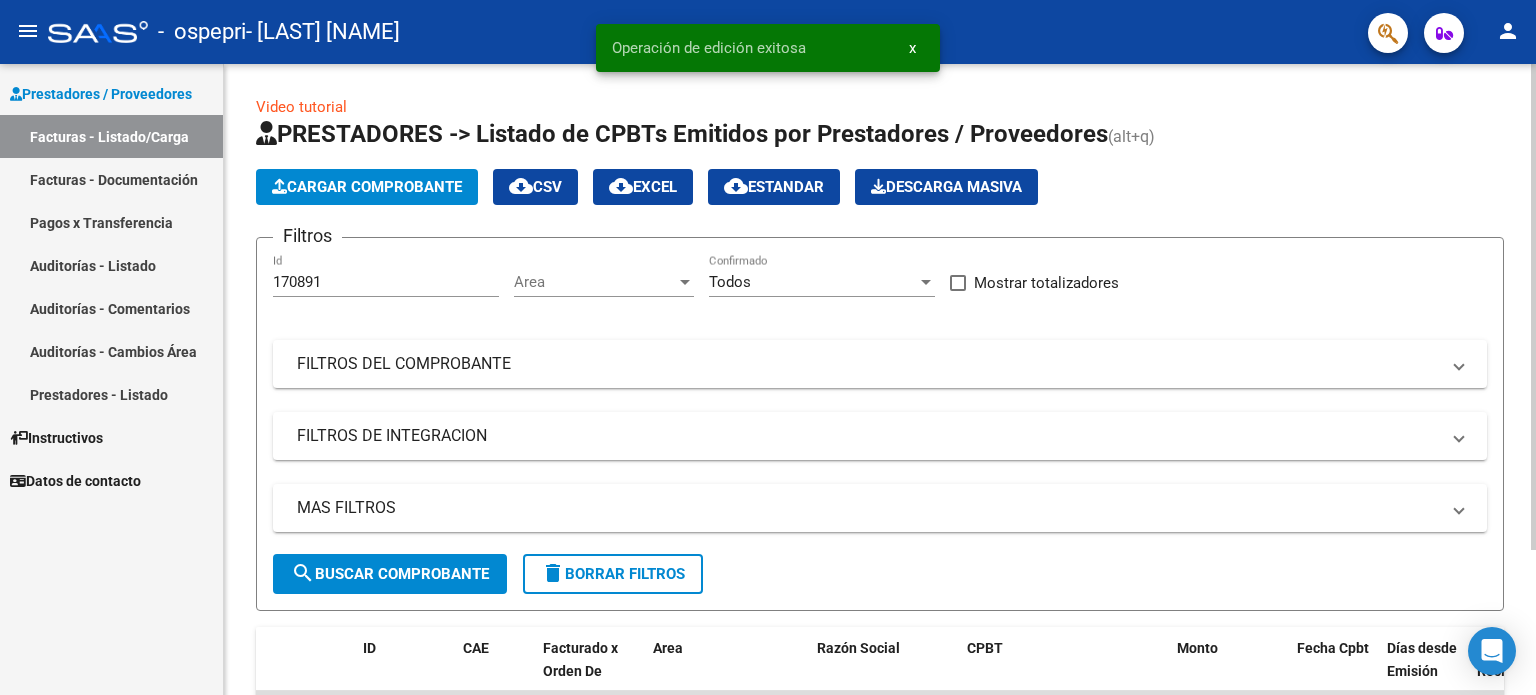 click on "Cargar Comprobante" 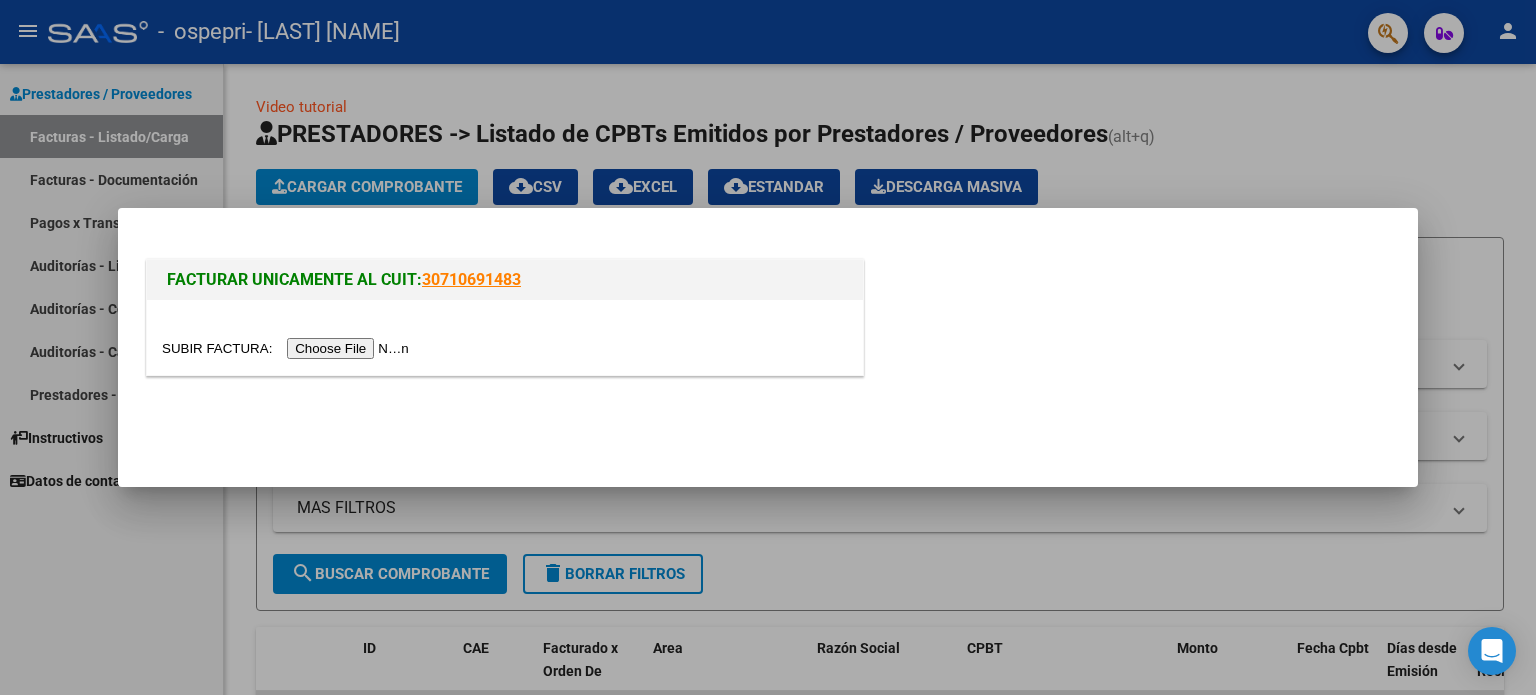 click at bounding box center (288, 348) 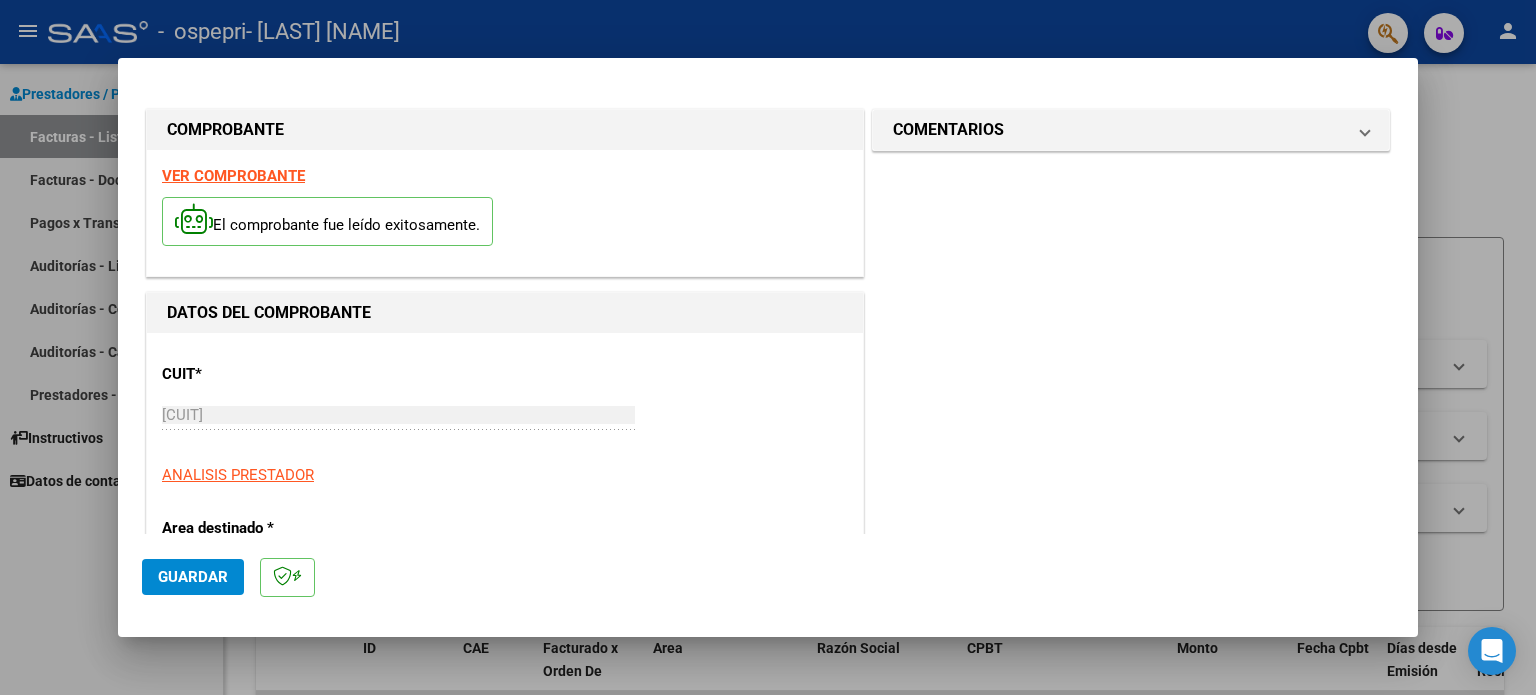 click on "Guardar" 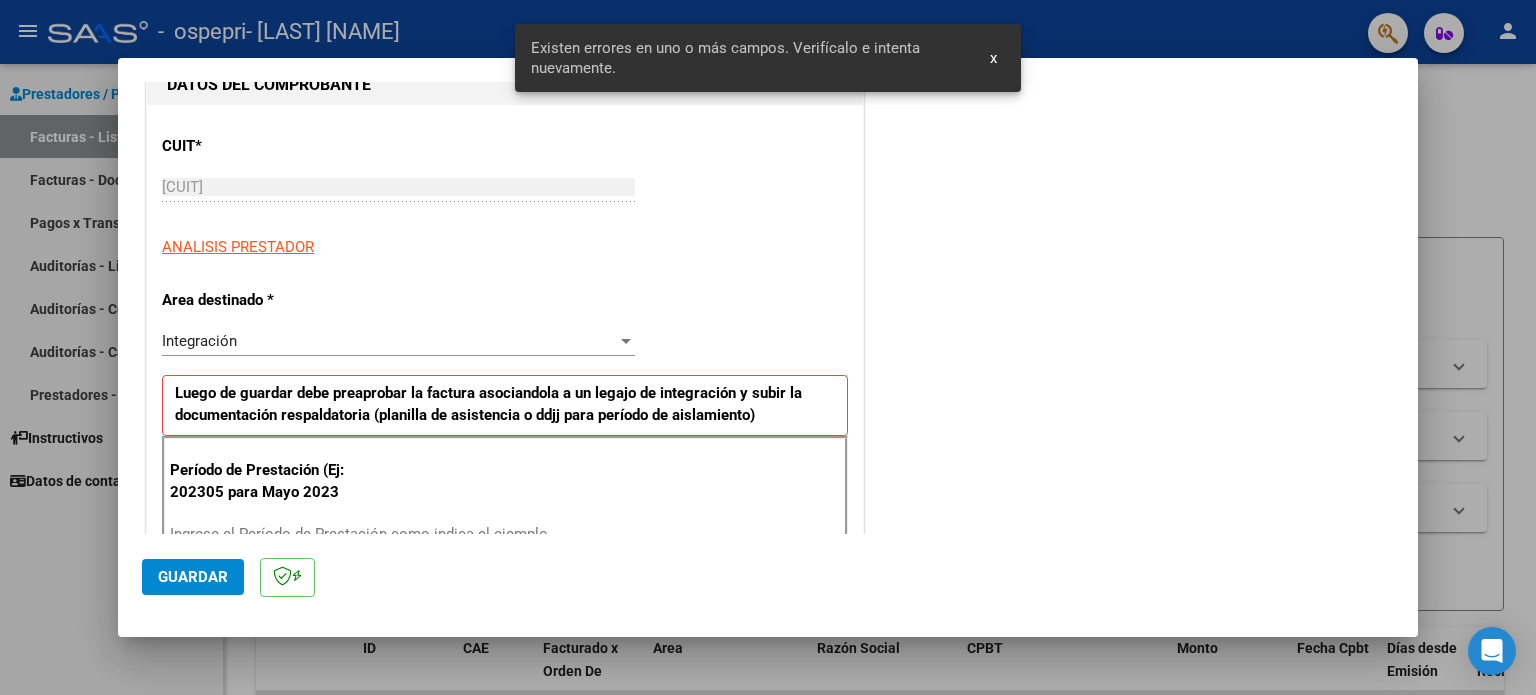 scroll, scrollTop: 431, scrollLeft: 0, axis: vertical 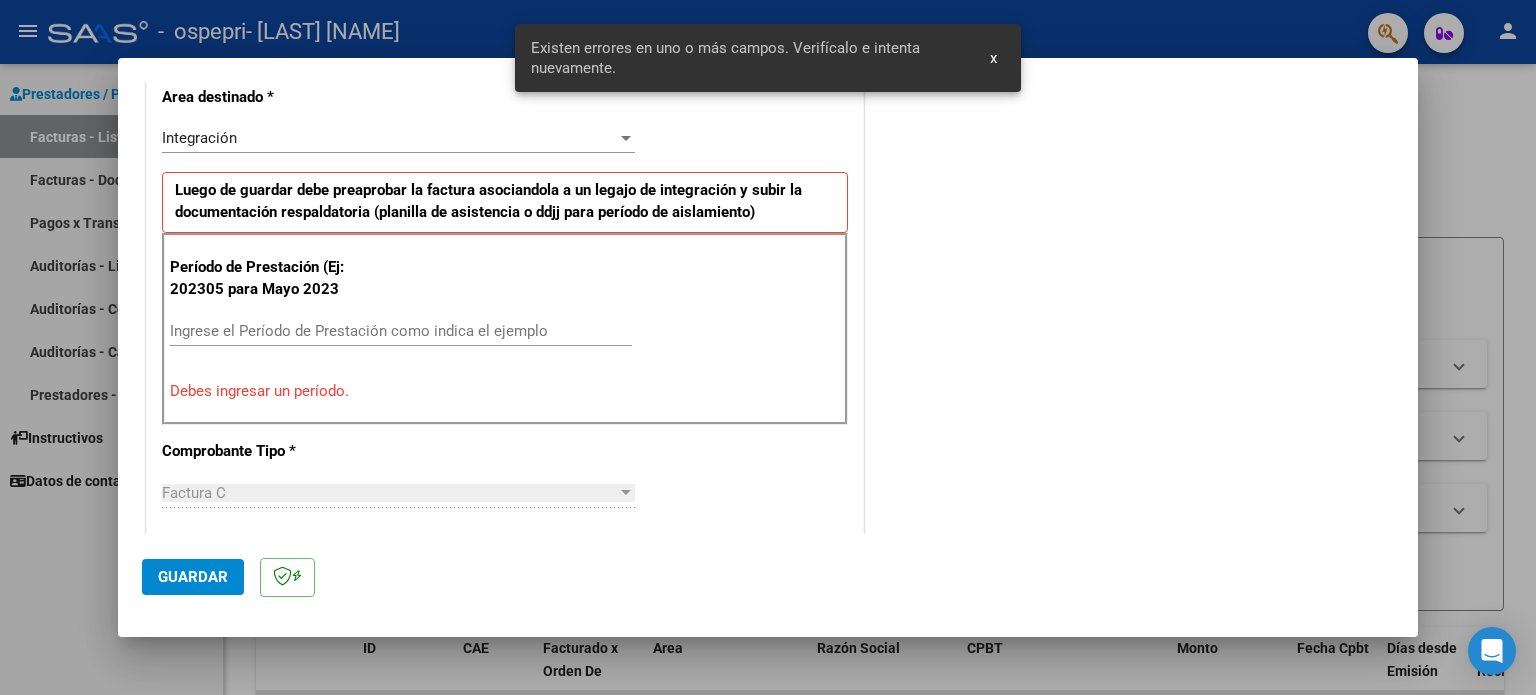 click on "Ingrese el Período de Prestación como indica el ejemplo" at bounding box center (401, 331) 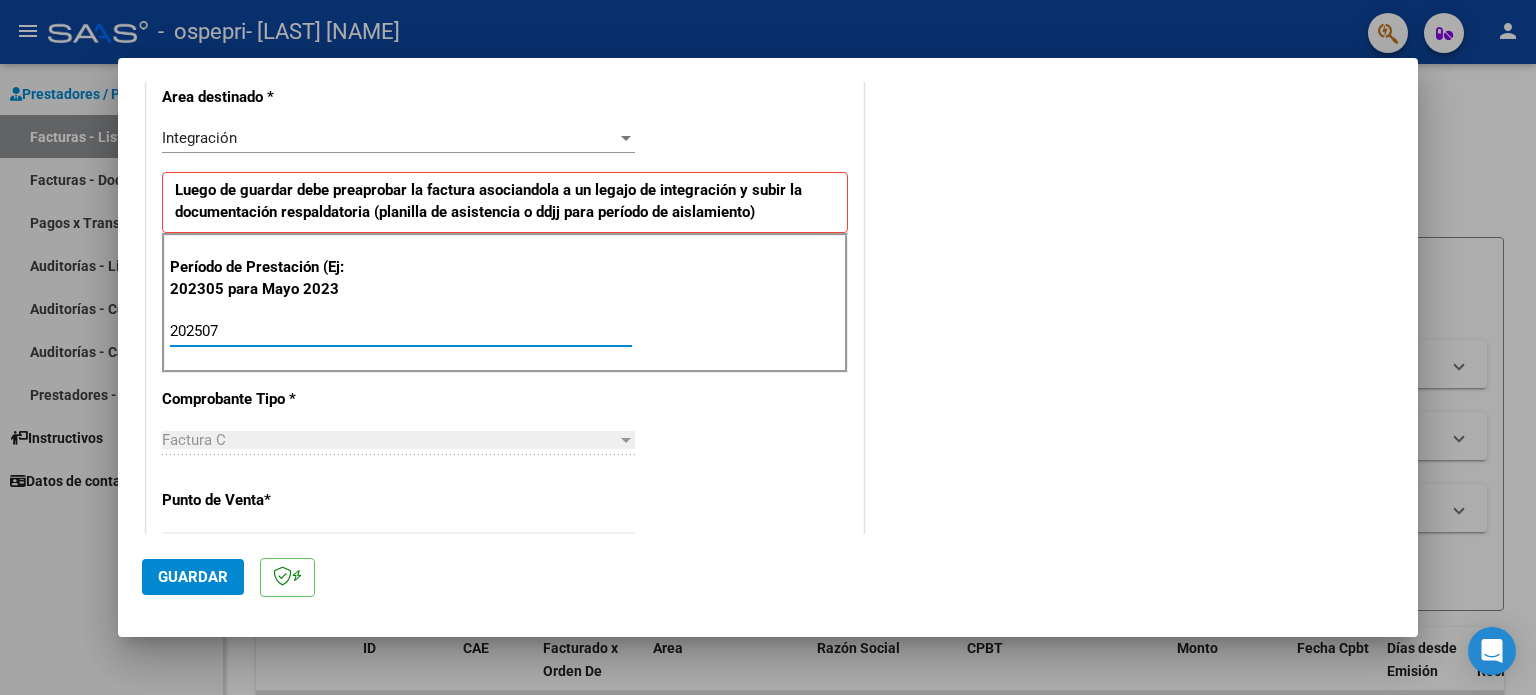 type on "202507" 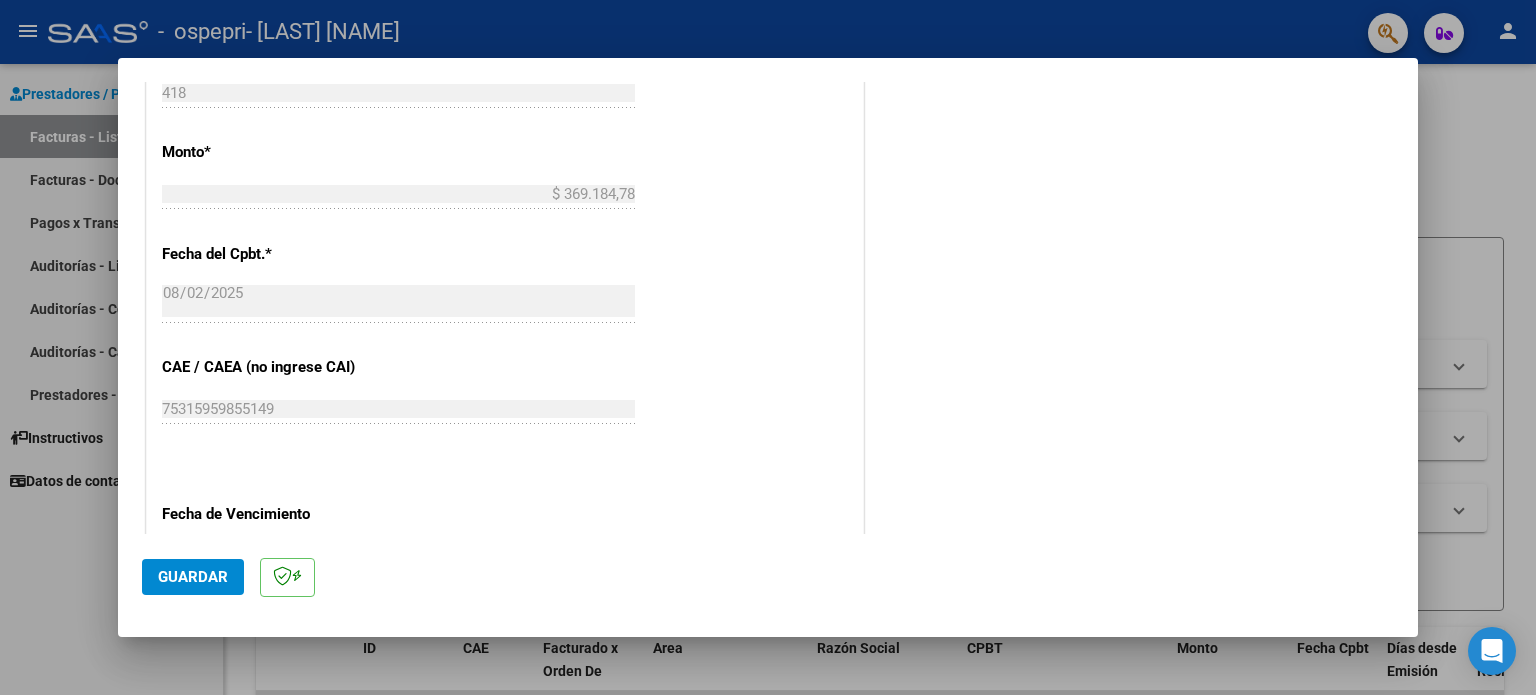 scroll, scrollTop: 1268, scrollLeft: 0, axis: vertical 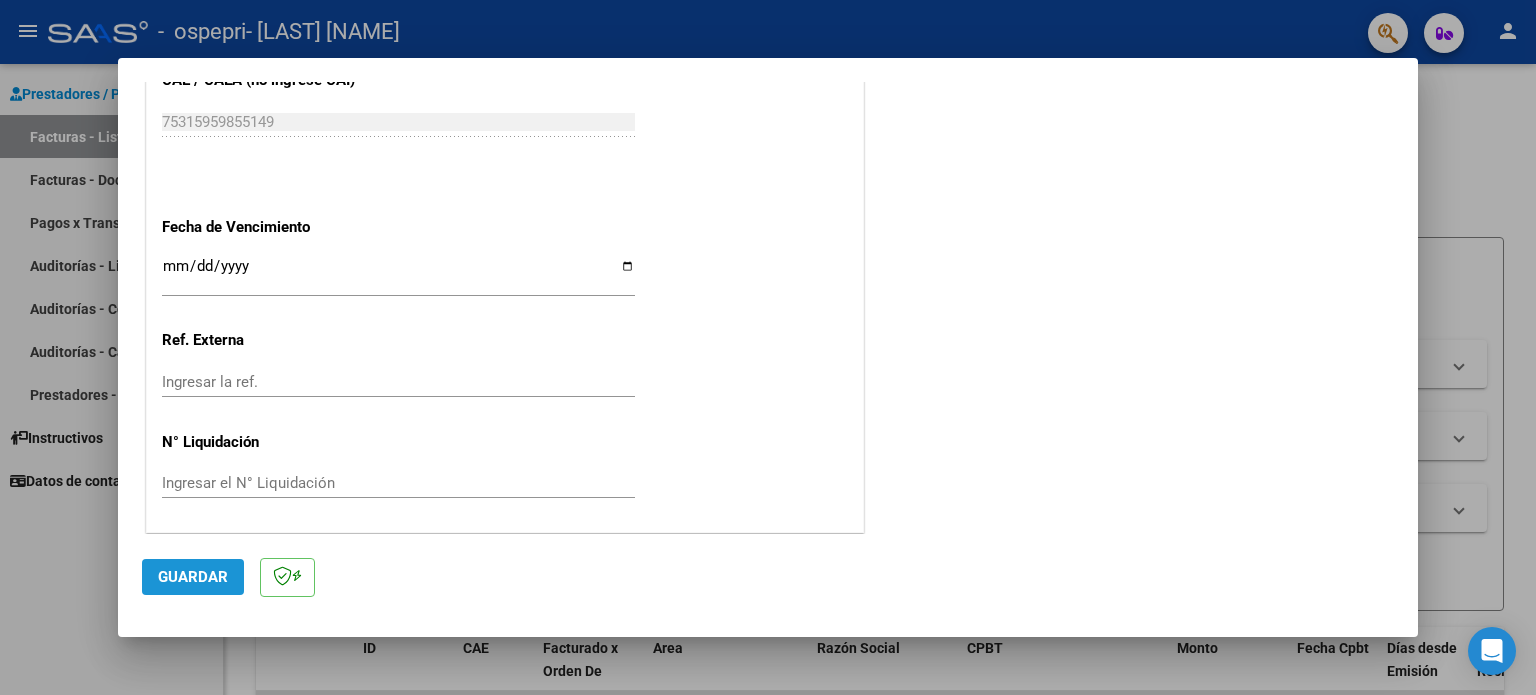 click on "Guardar" 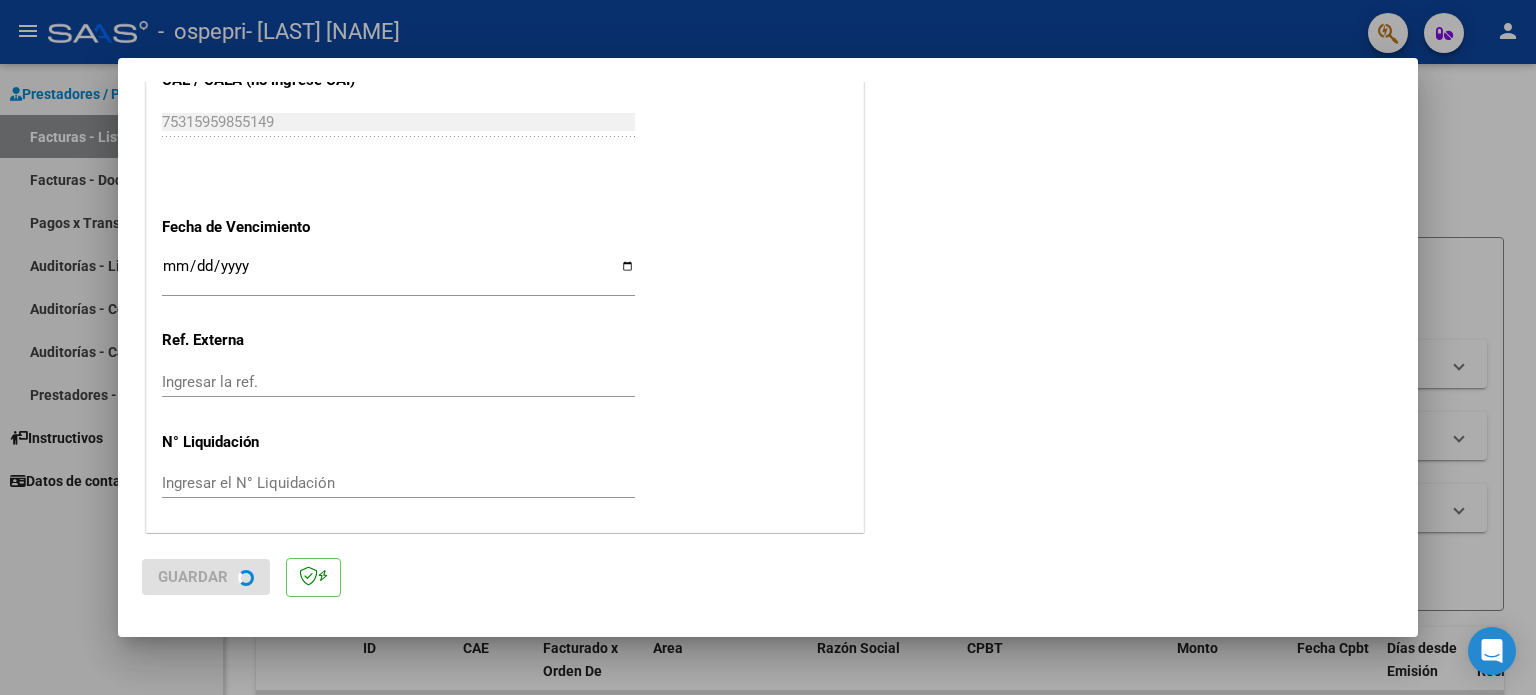 scroll, scrollTop: 0, scrollLeft: 0, axis: both 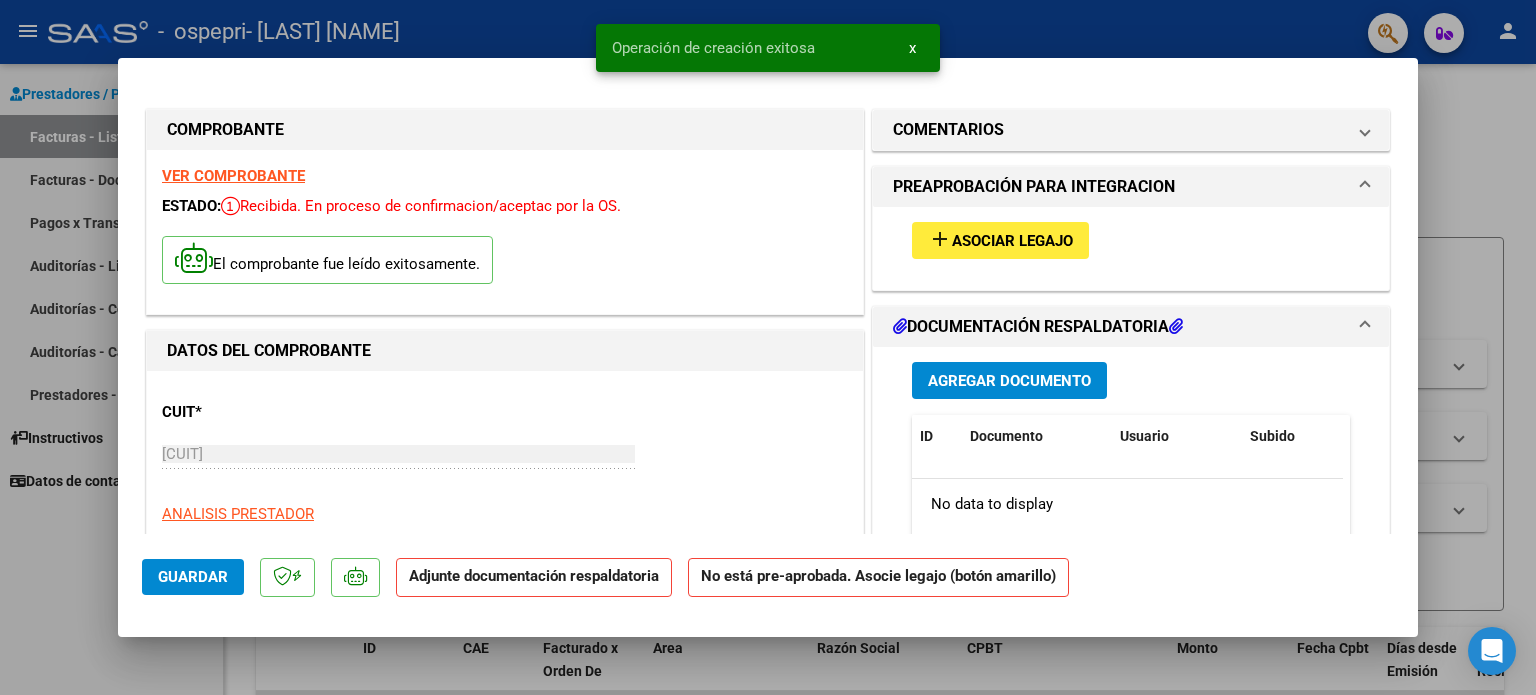 click on "Asociar Legajo" at bounding box center [1012, 241] 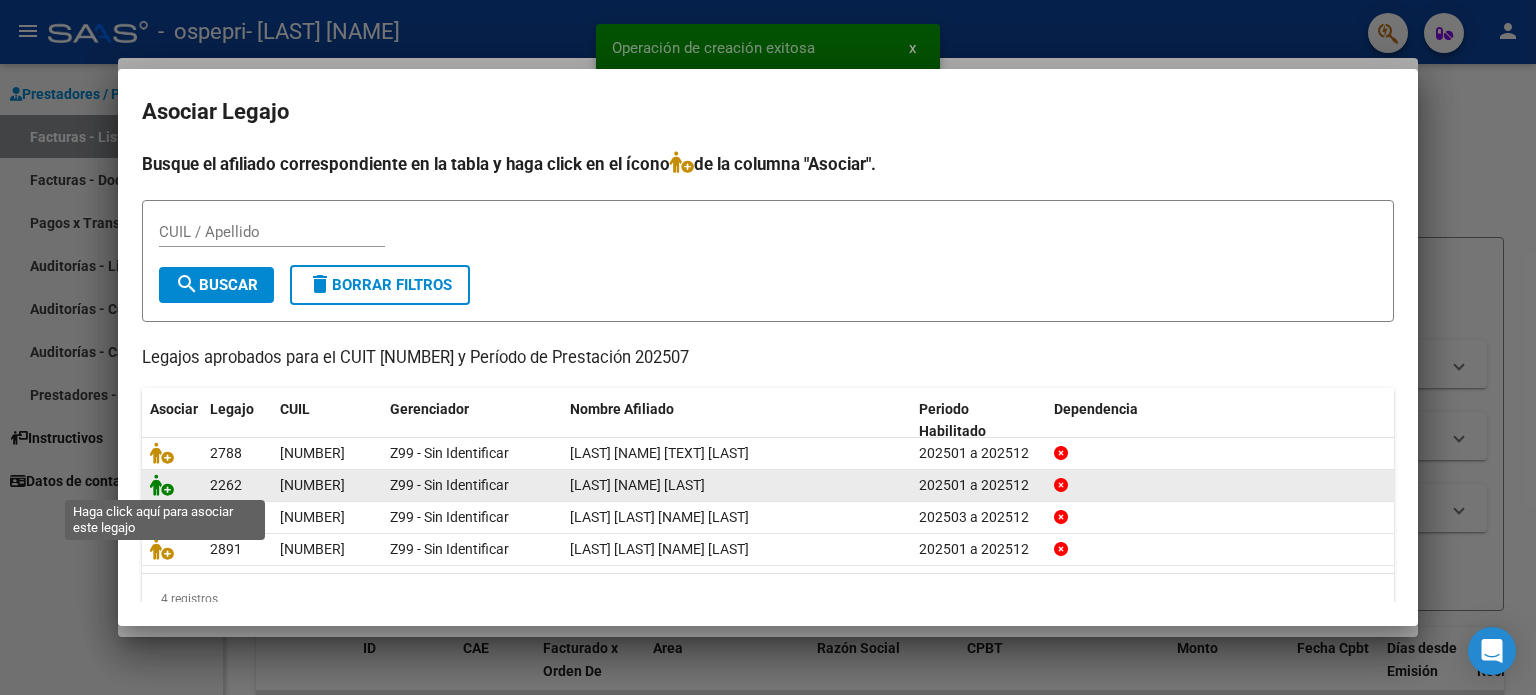 click 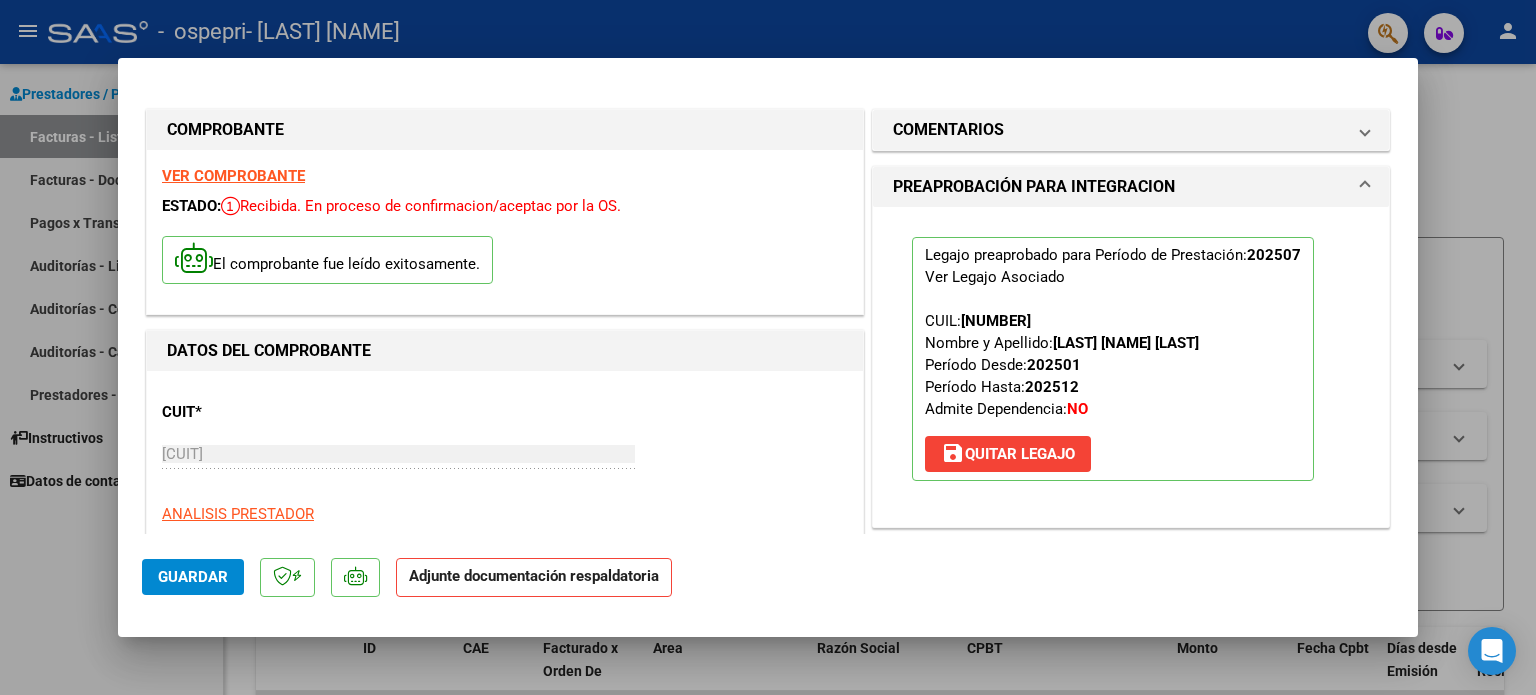 click on "VER COMPROBANTE" at bounding box center (233, 176) 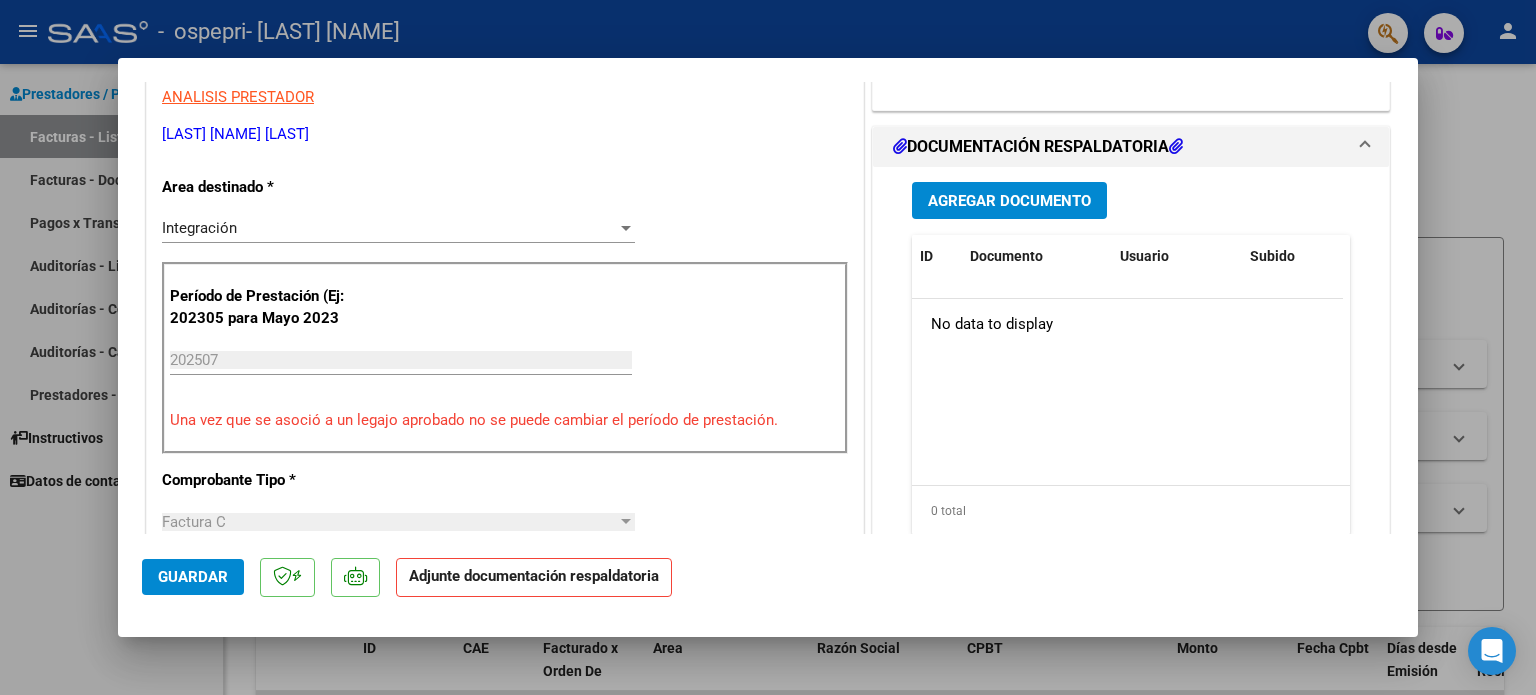 scroll, scrollTop: 424, scrollLeft: 0, axis: vertical 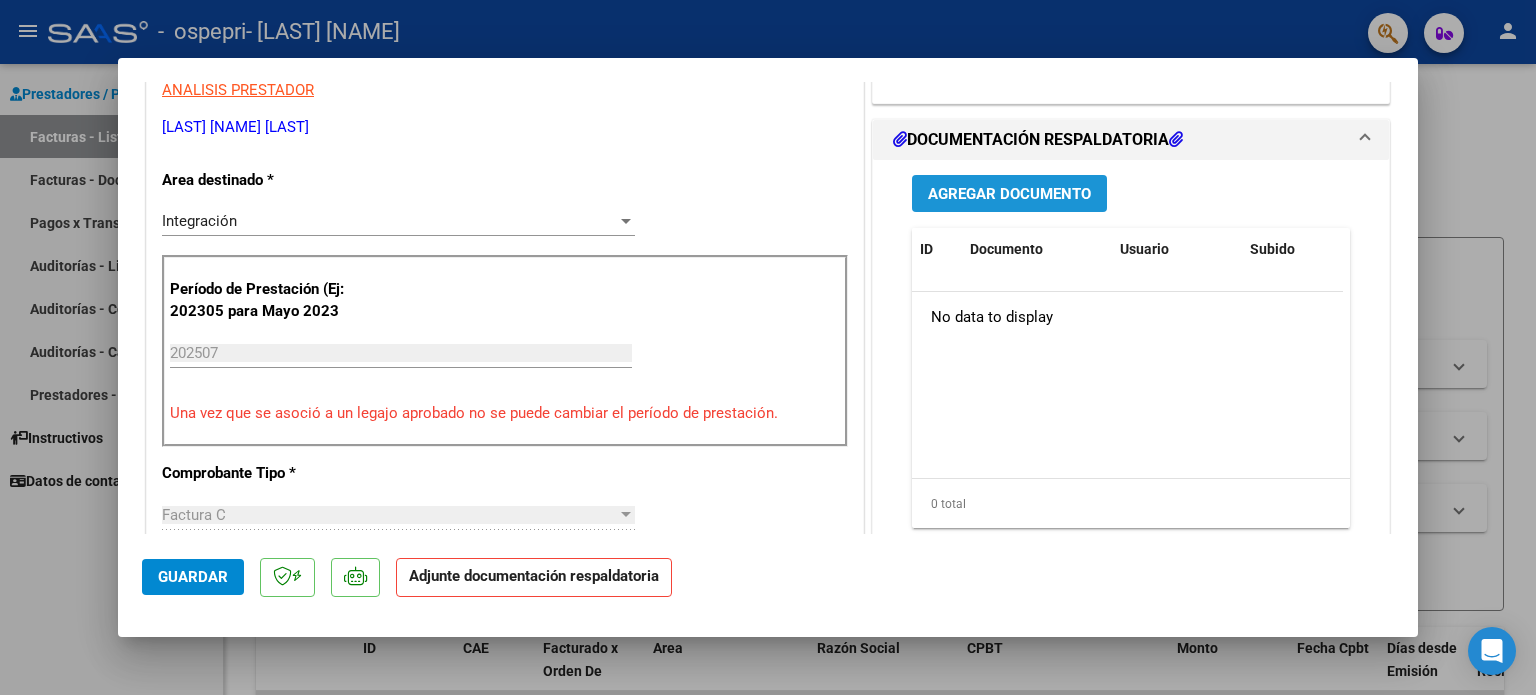 click on "Agregar Documento" at bounding box center [1009, 194] 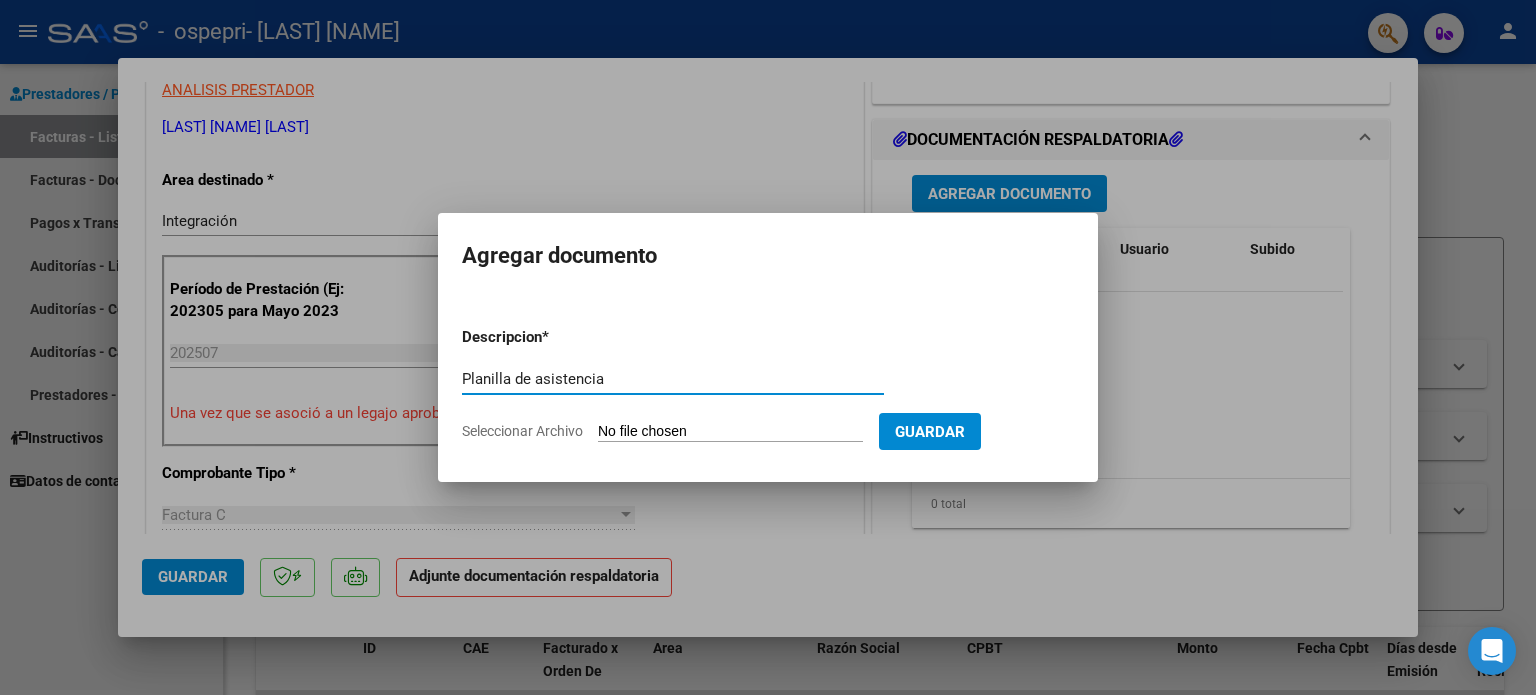 type on "Planilla de asistencia" 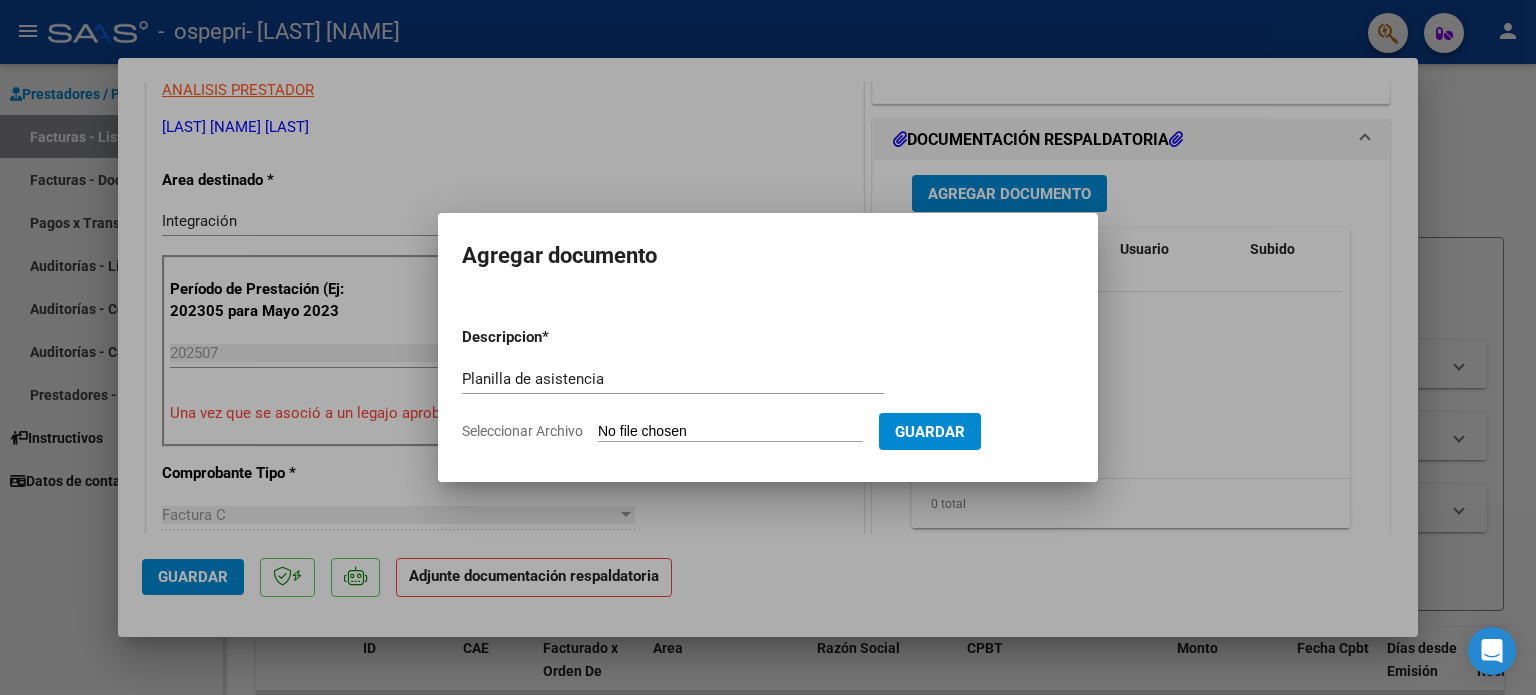 click on "Seleccionar Archivo" at bounding box center [730, 432] 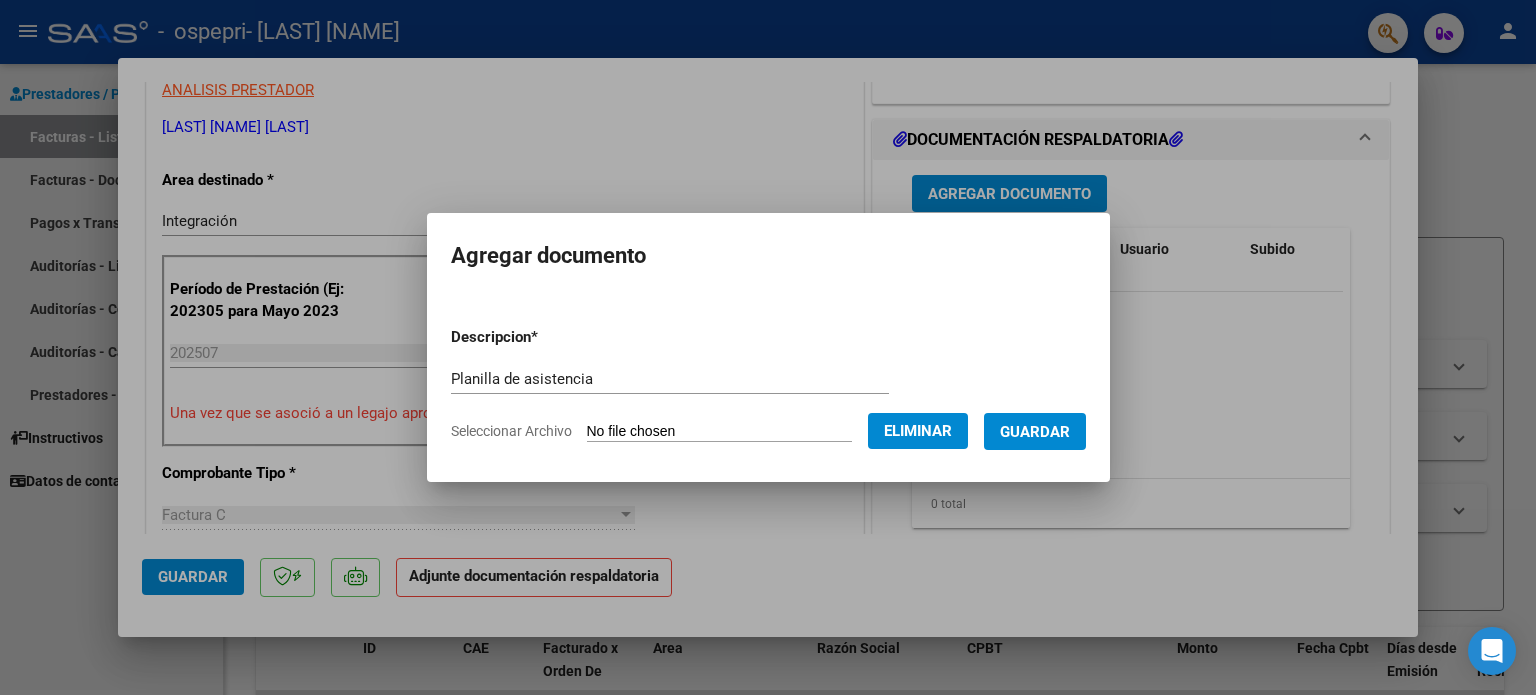 click on "Guardar" at bounding box center (1035, 432) 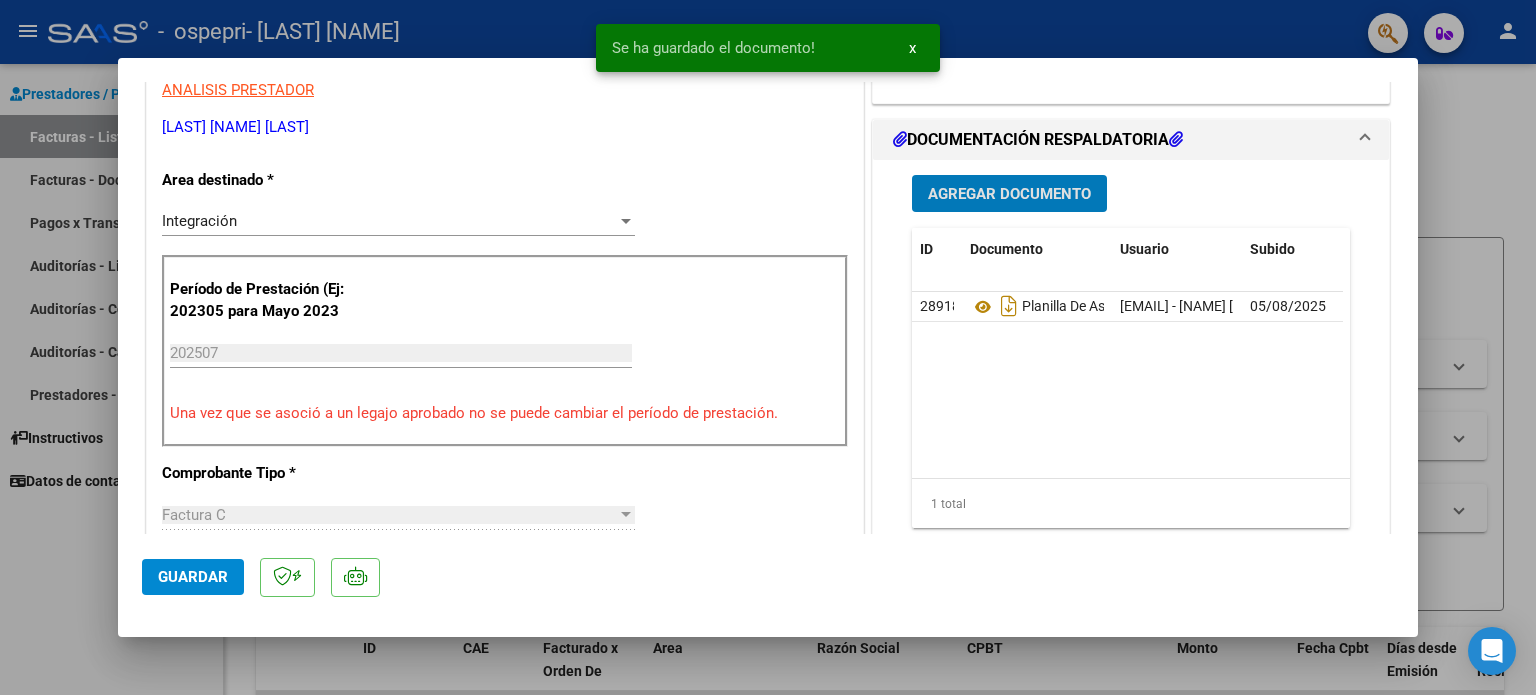 click on "Agregar Documento" at bounding box center [1009, 194] 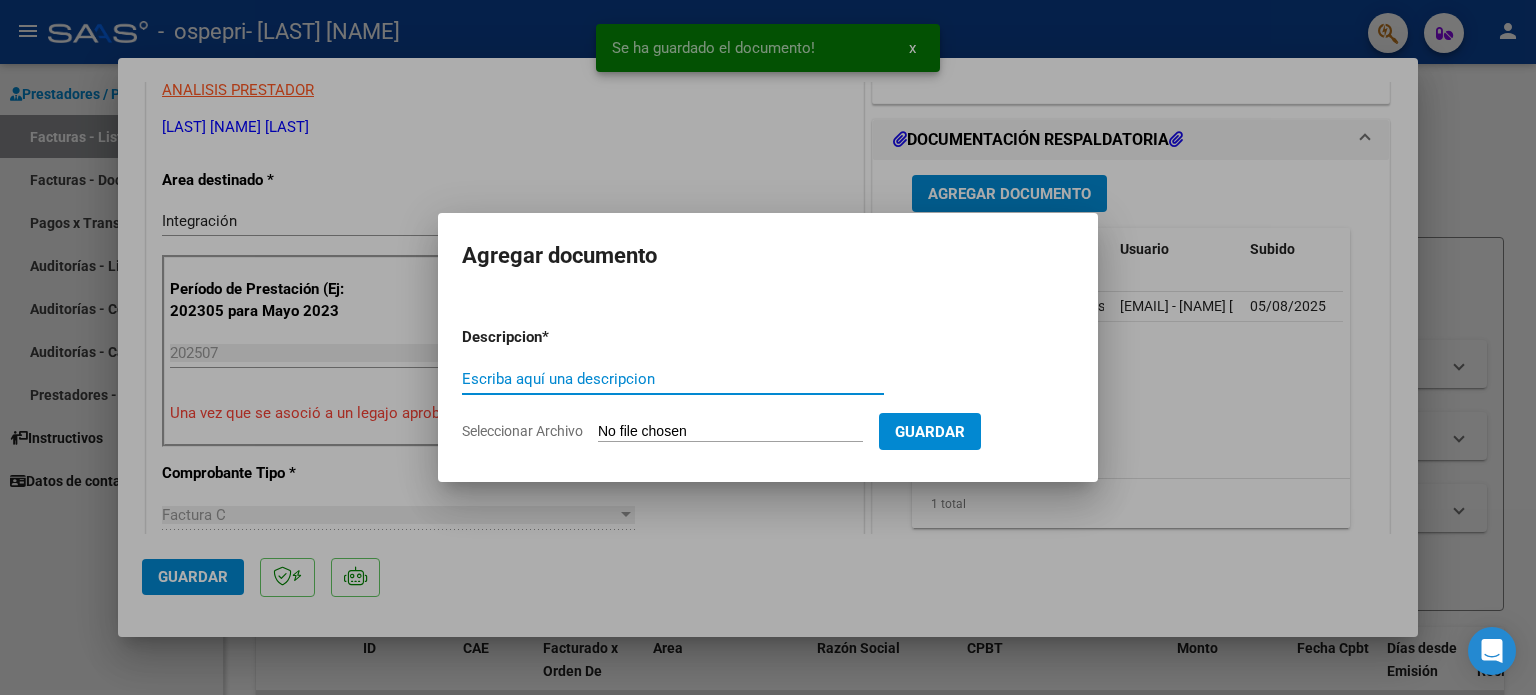 type on "p" 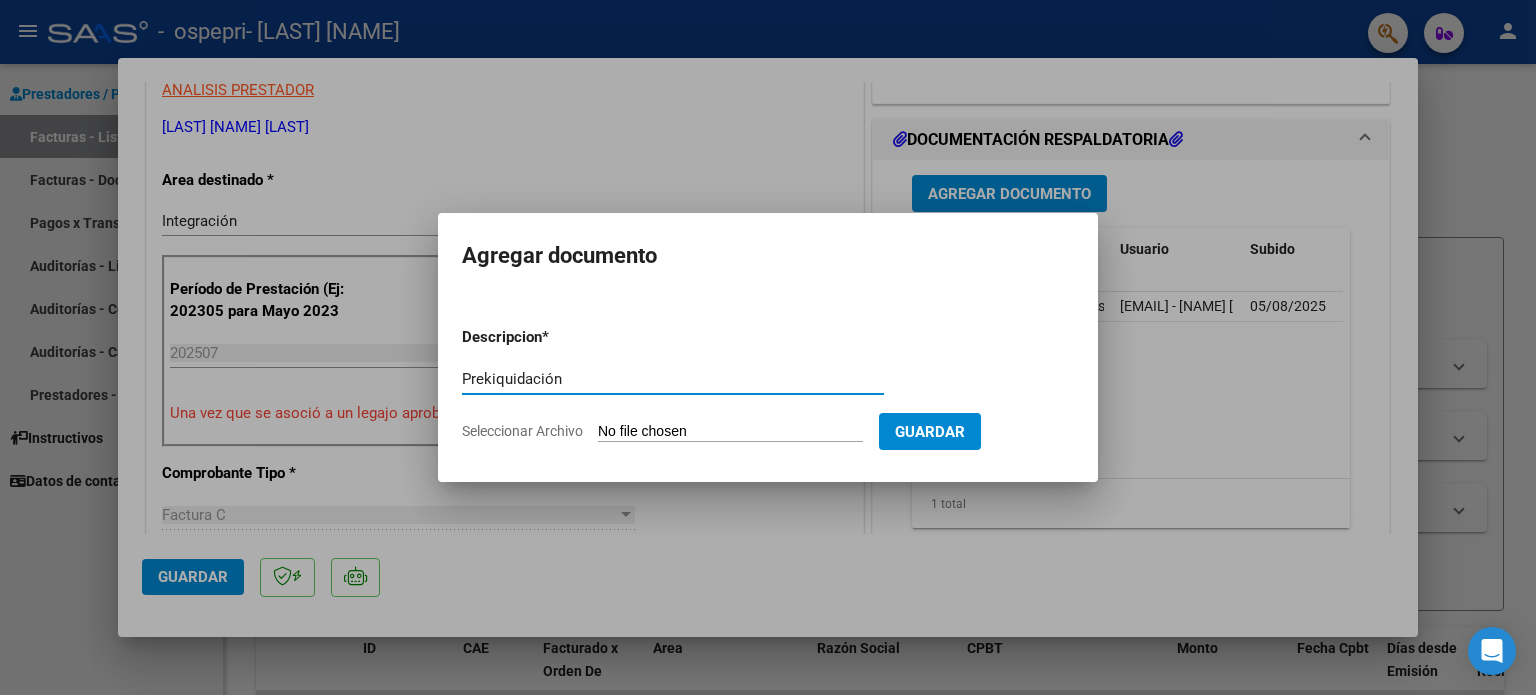 click on "Prekiquidación" at bounding box center [673, 379] 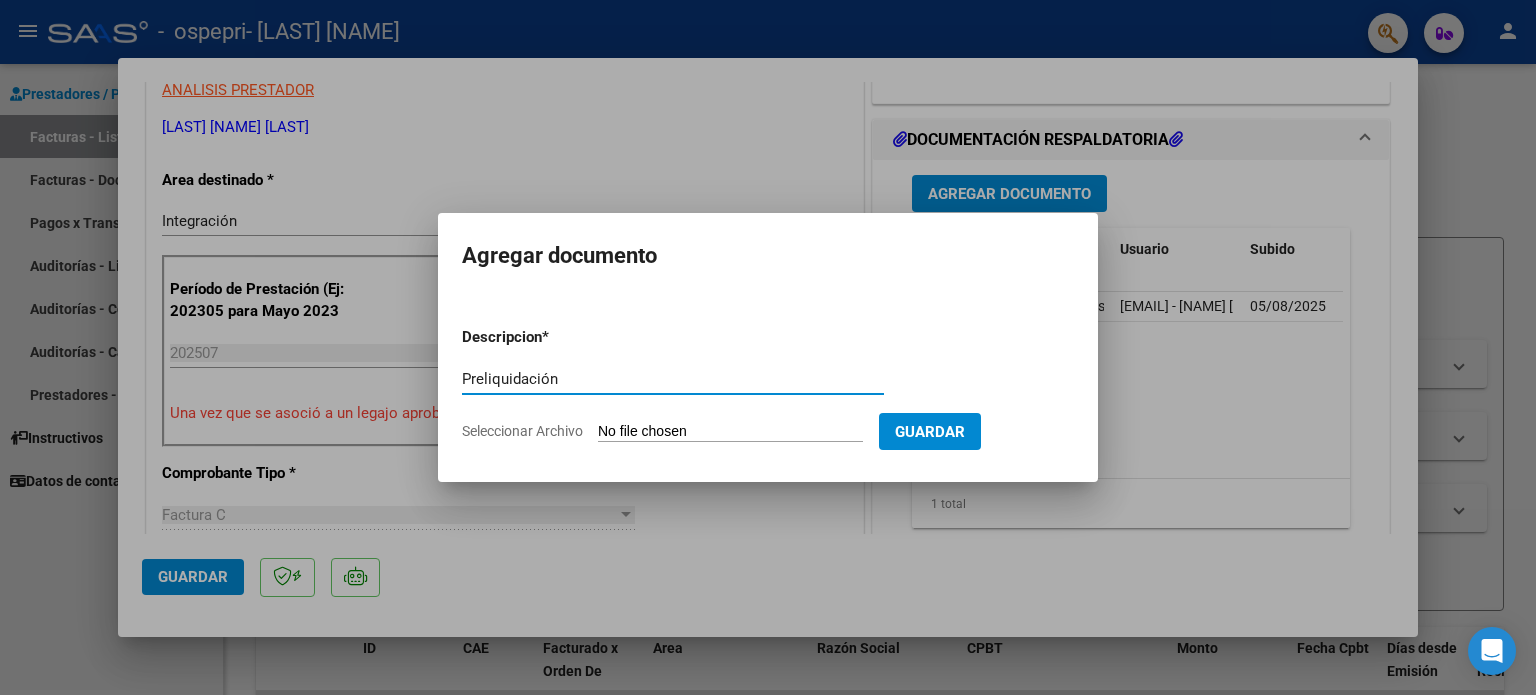 type on "Preliquidación" 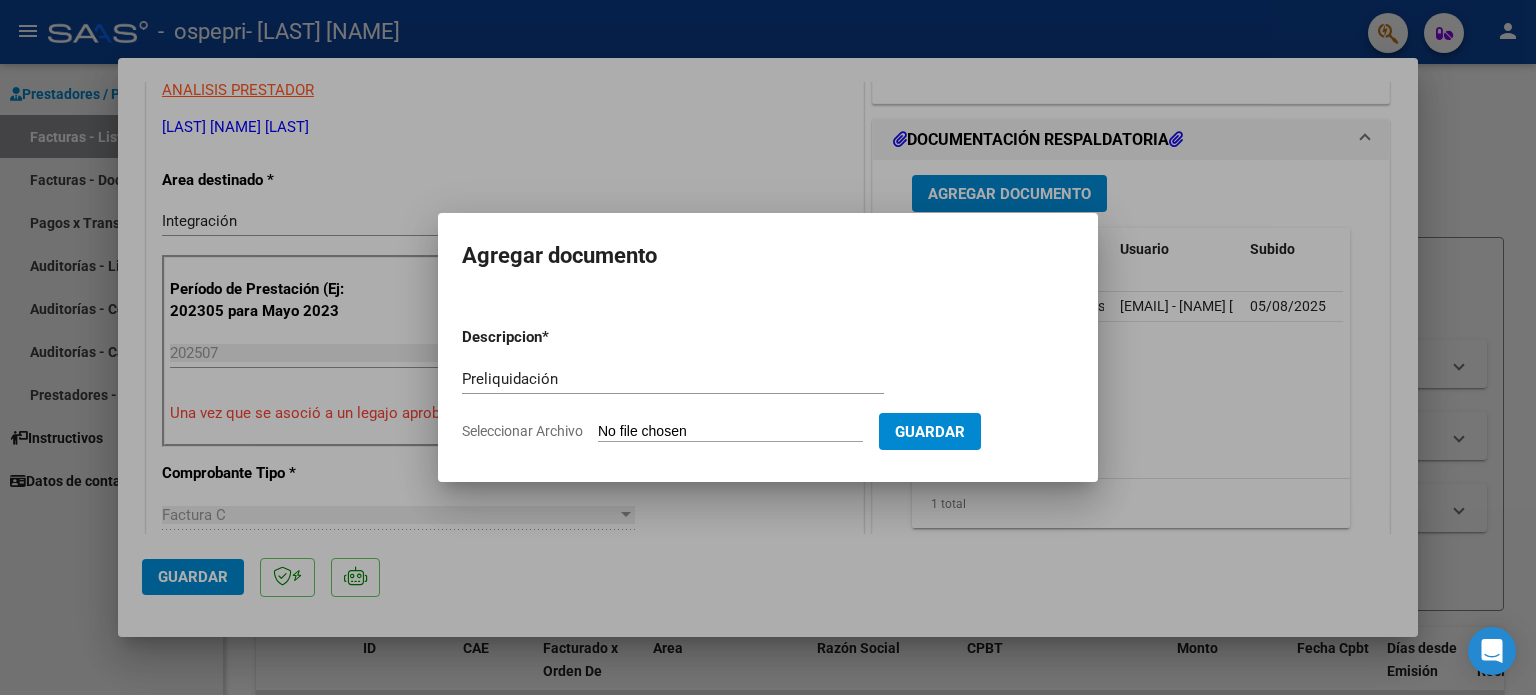 type on "C:\fakepath\[TEXT] - [TEXT].pdf" 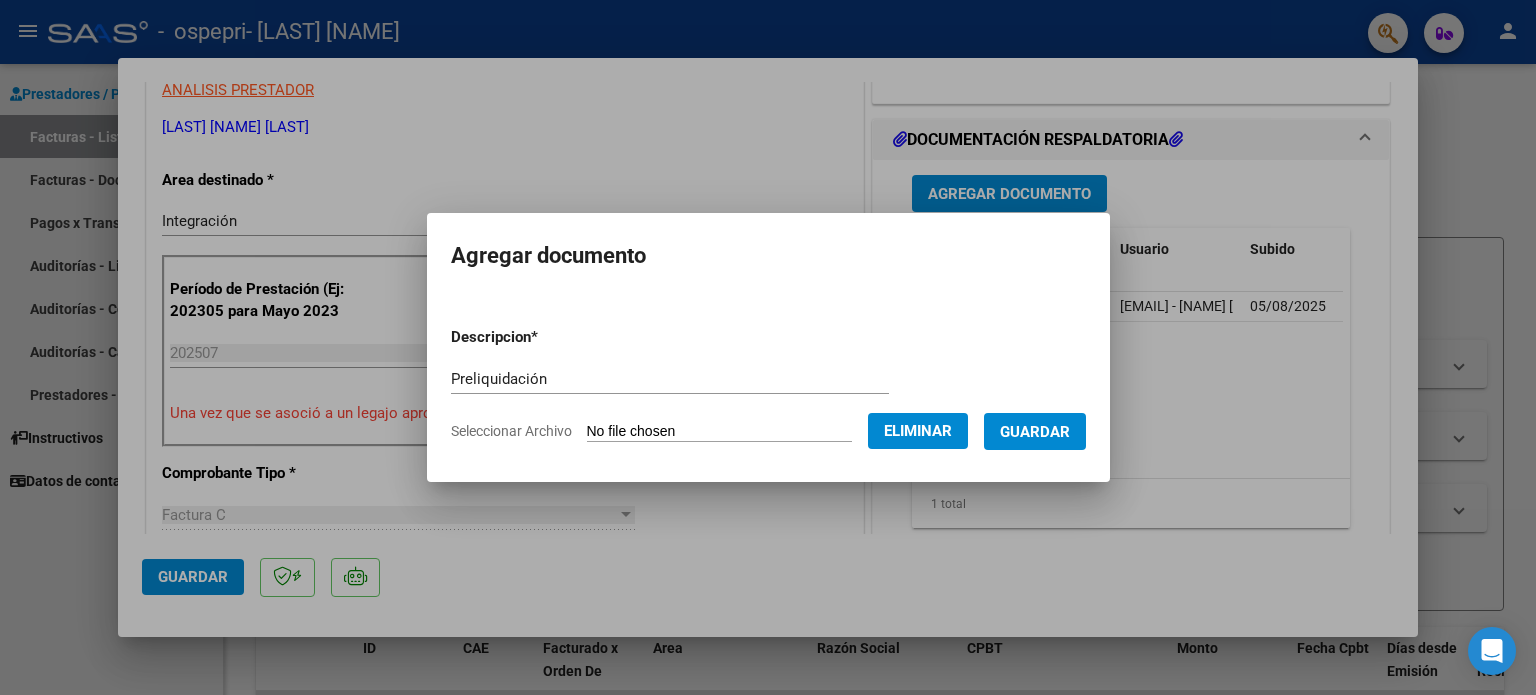 click on "Guardar" at bounding box center [1035, 432] 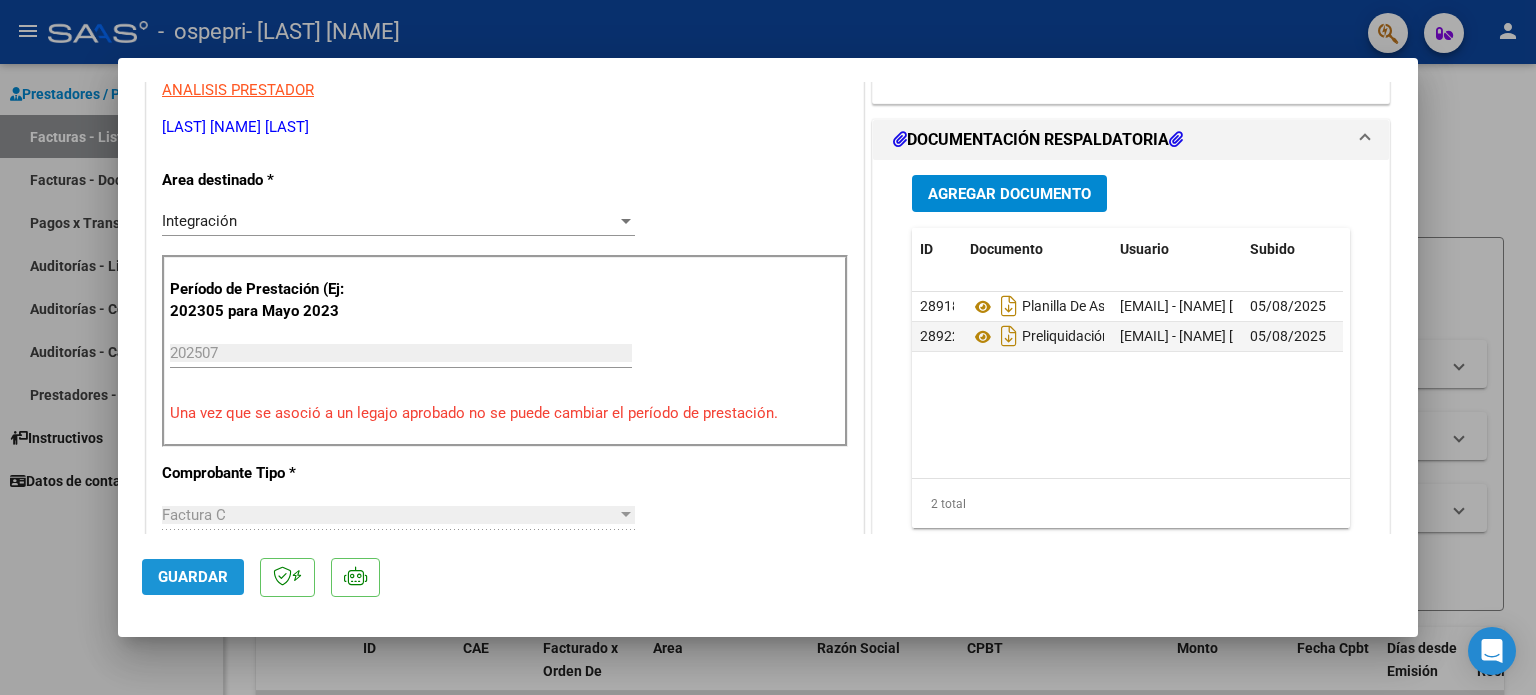 click on "Guardar" 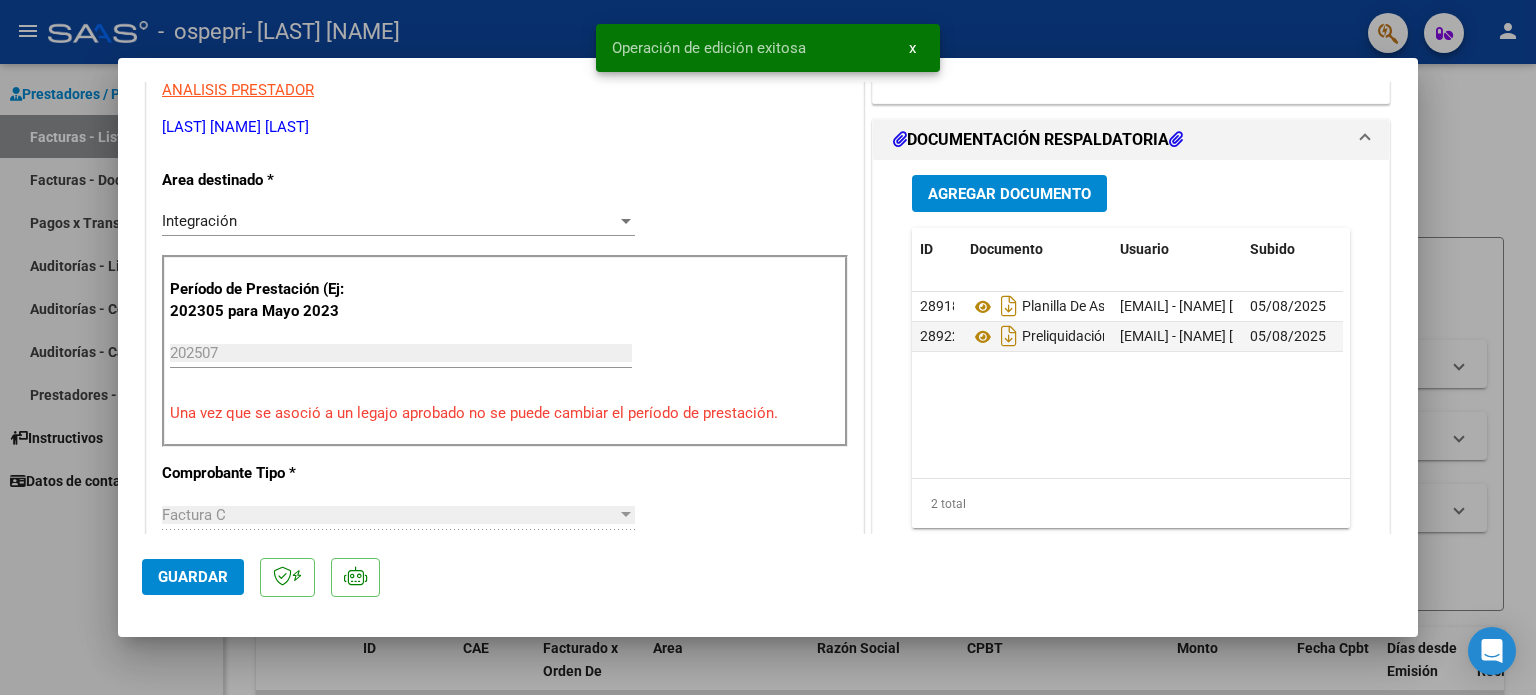 click at bounding box center [768, 347] 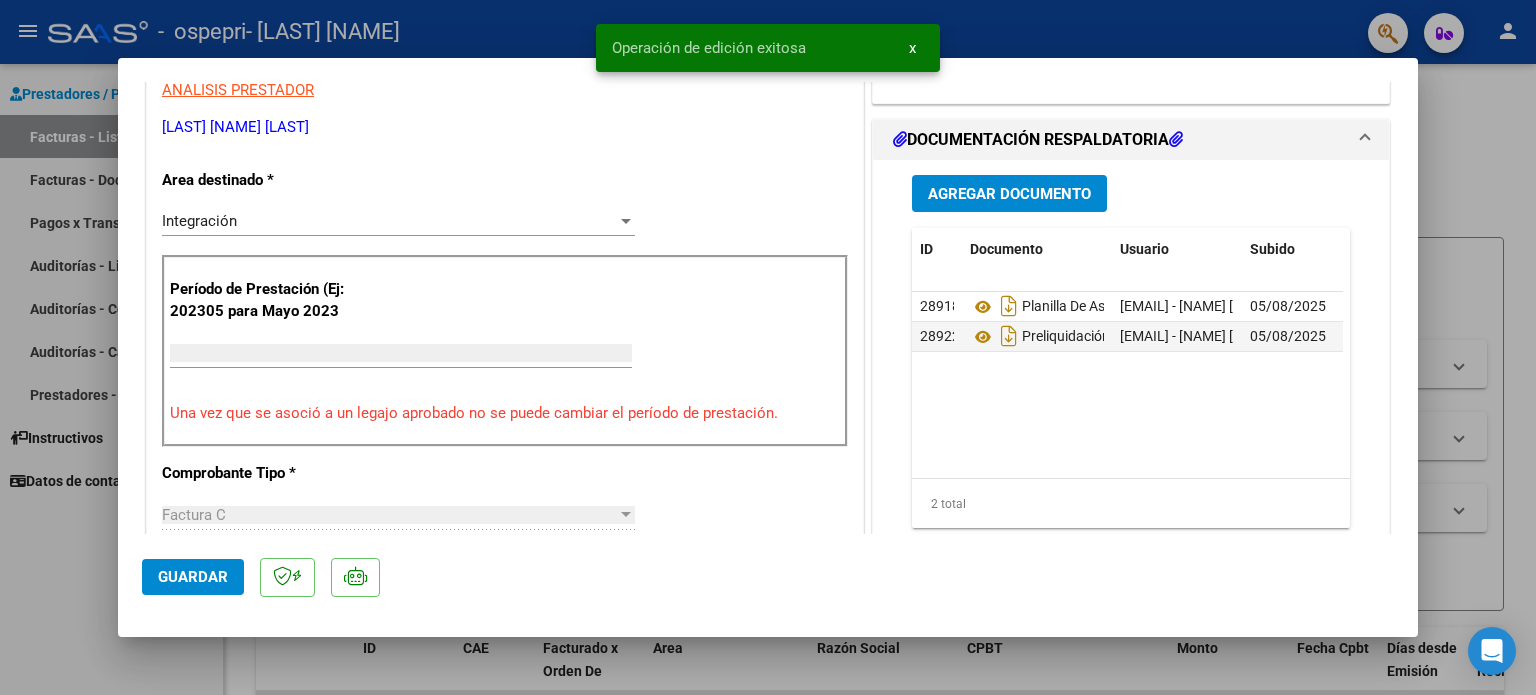 scroll, scrollTop: 0, scrollLeft: 0, axis: both 